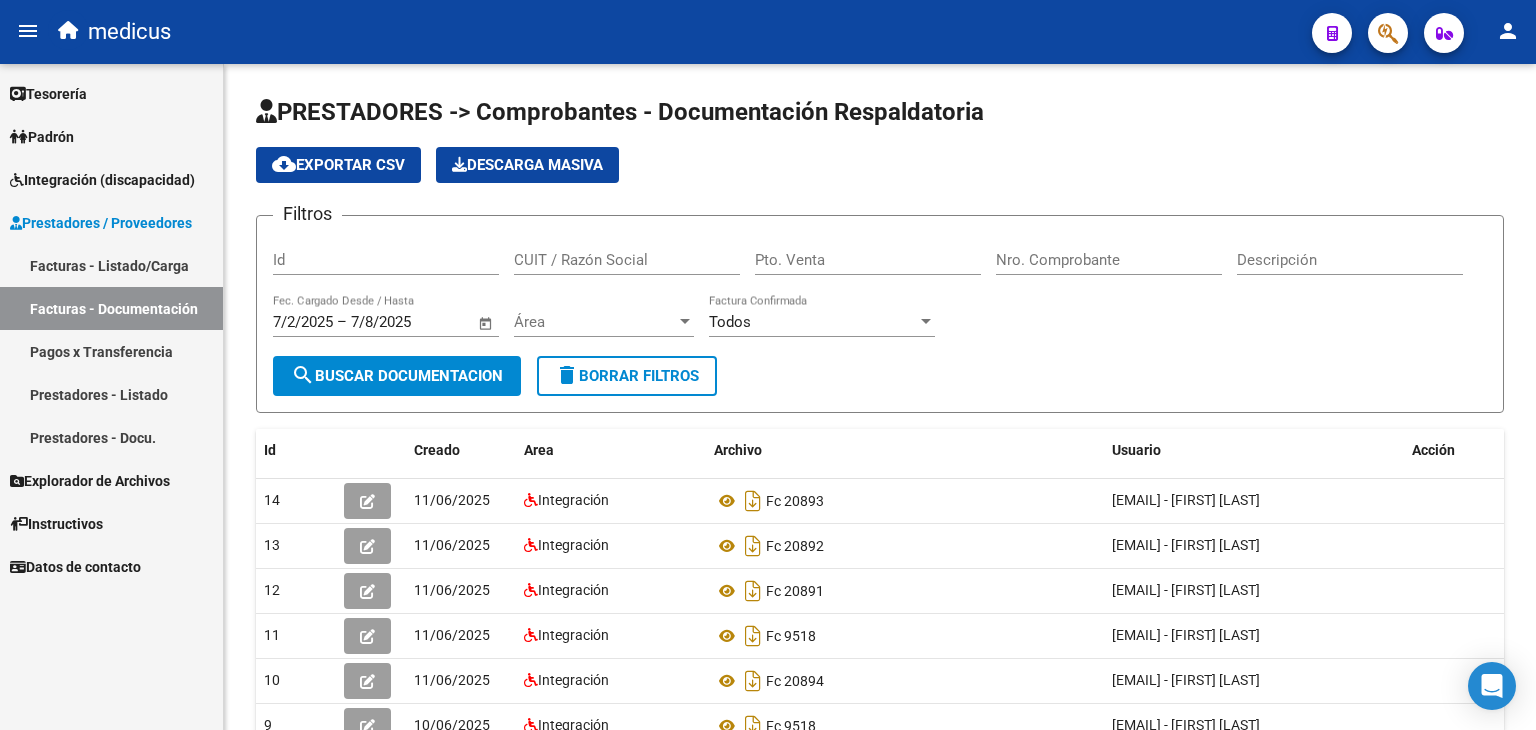 scroll, scrollTop: 0, scrollLeft: 0, axis: both 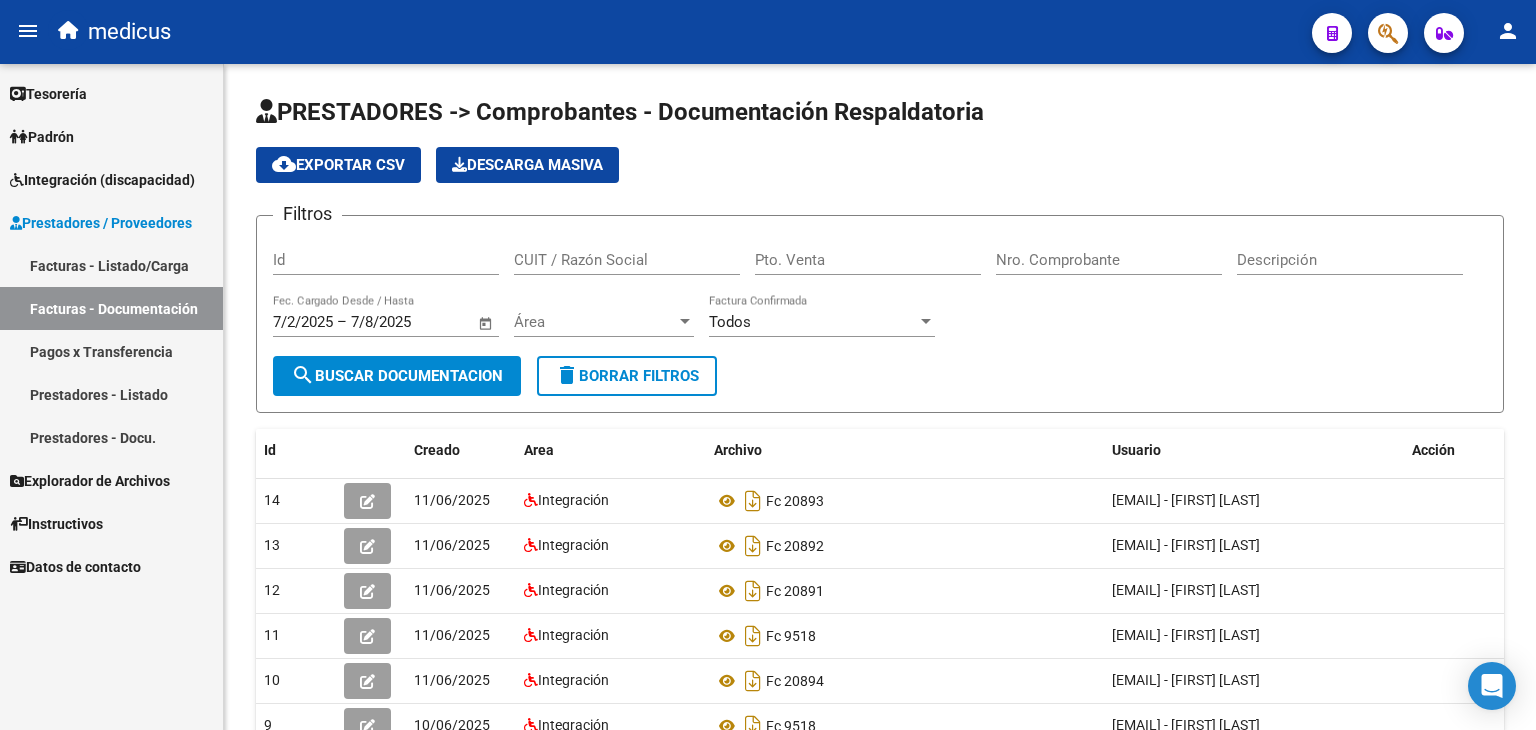click on "Integración (discapacidad)" at bounding box center [102, 180] 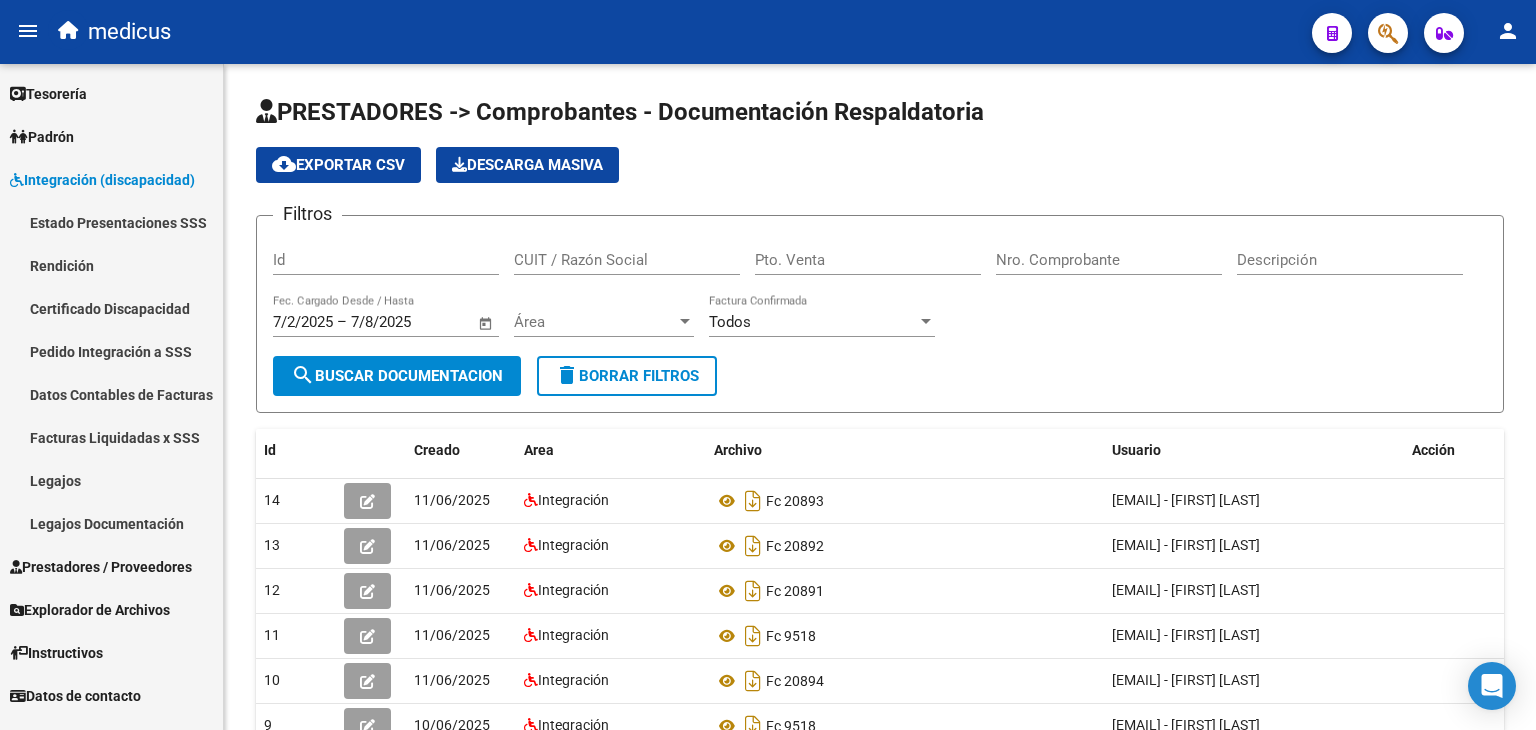 click on "Facturas Liquidadas x SSS" at bounding box center [111, 437] 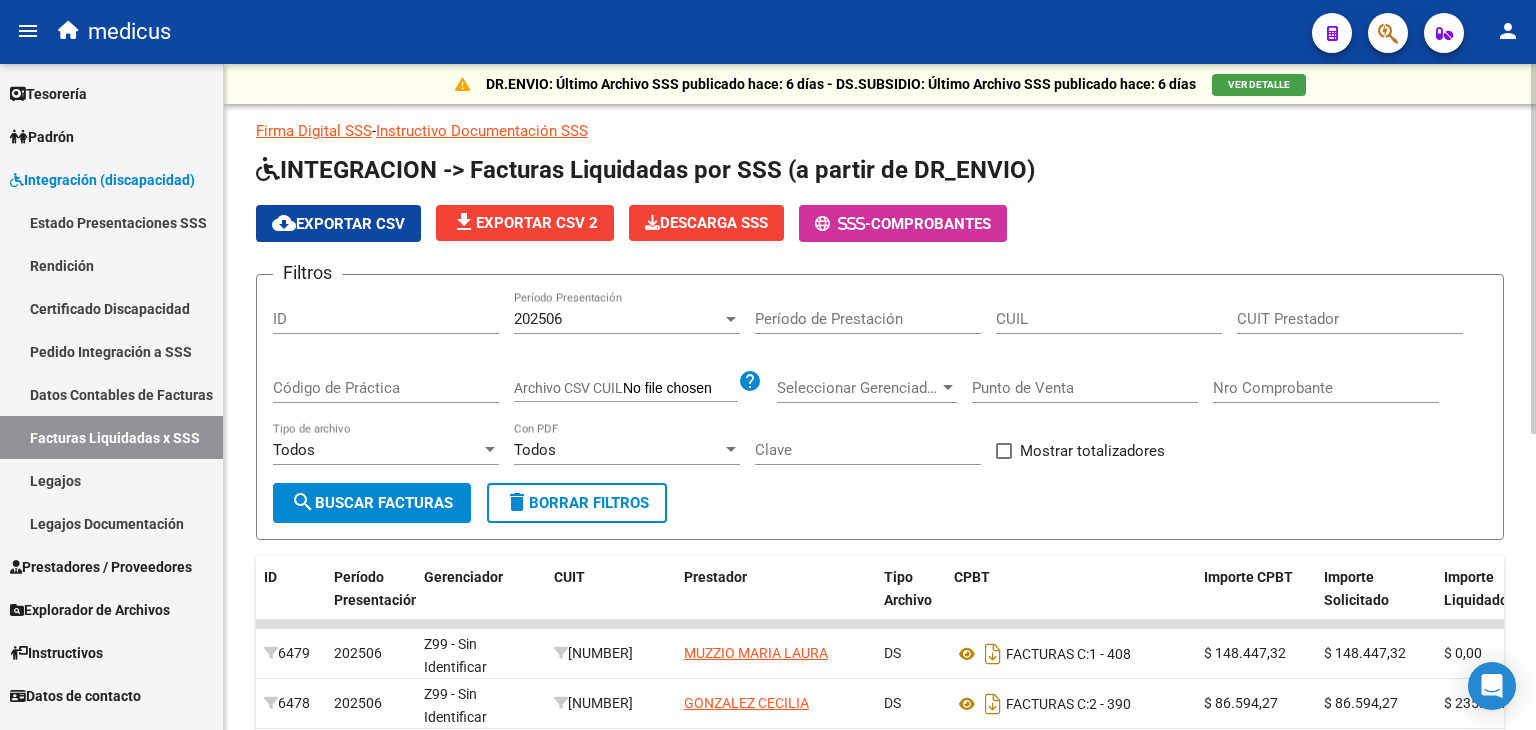 click on "202506" at bounding box center (618, 319) 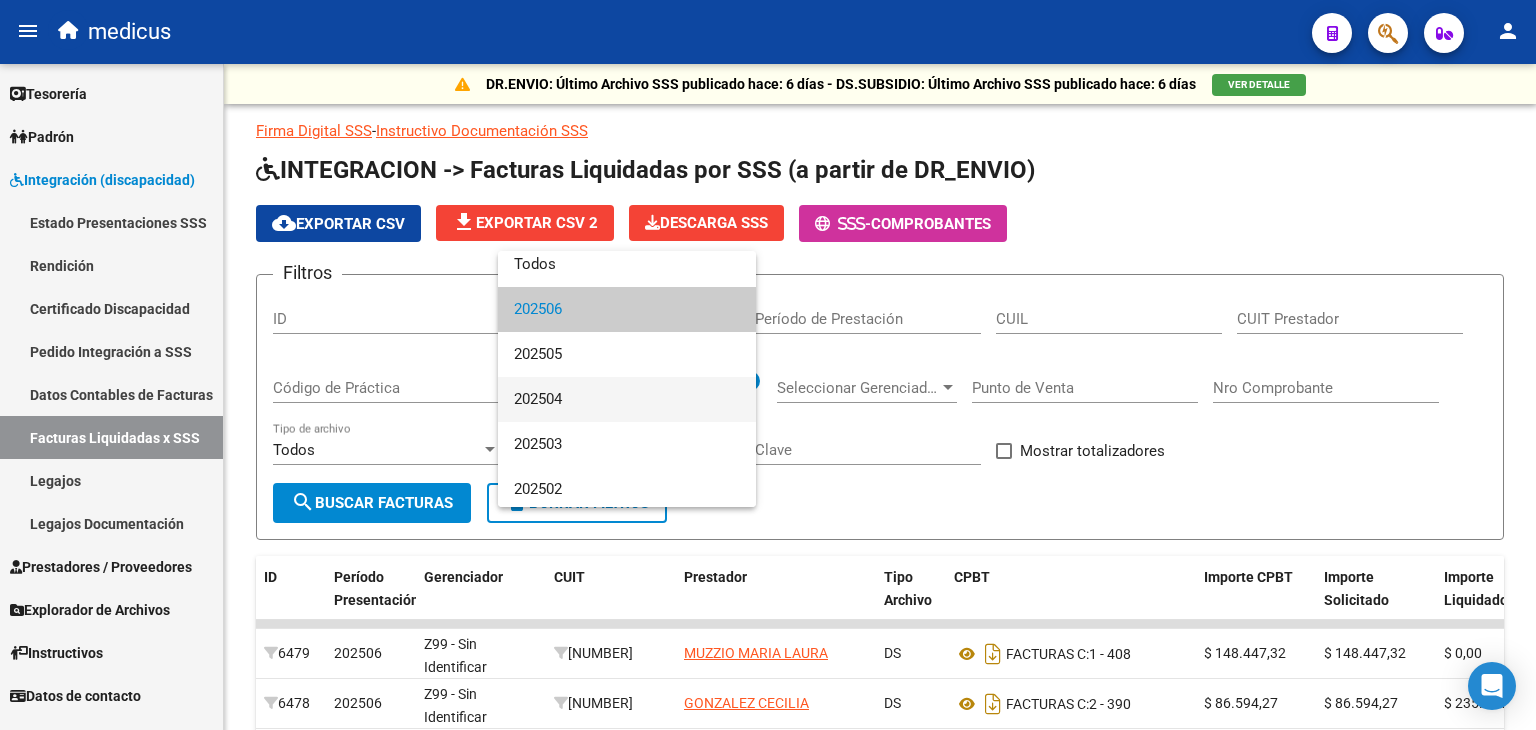 scroll, scrollTop: 14, scrollLeft: 0, axis: vertical 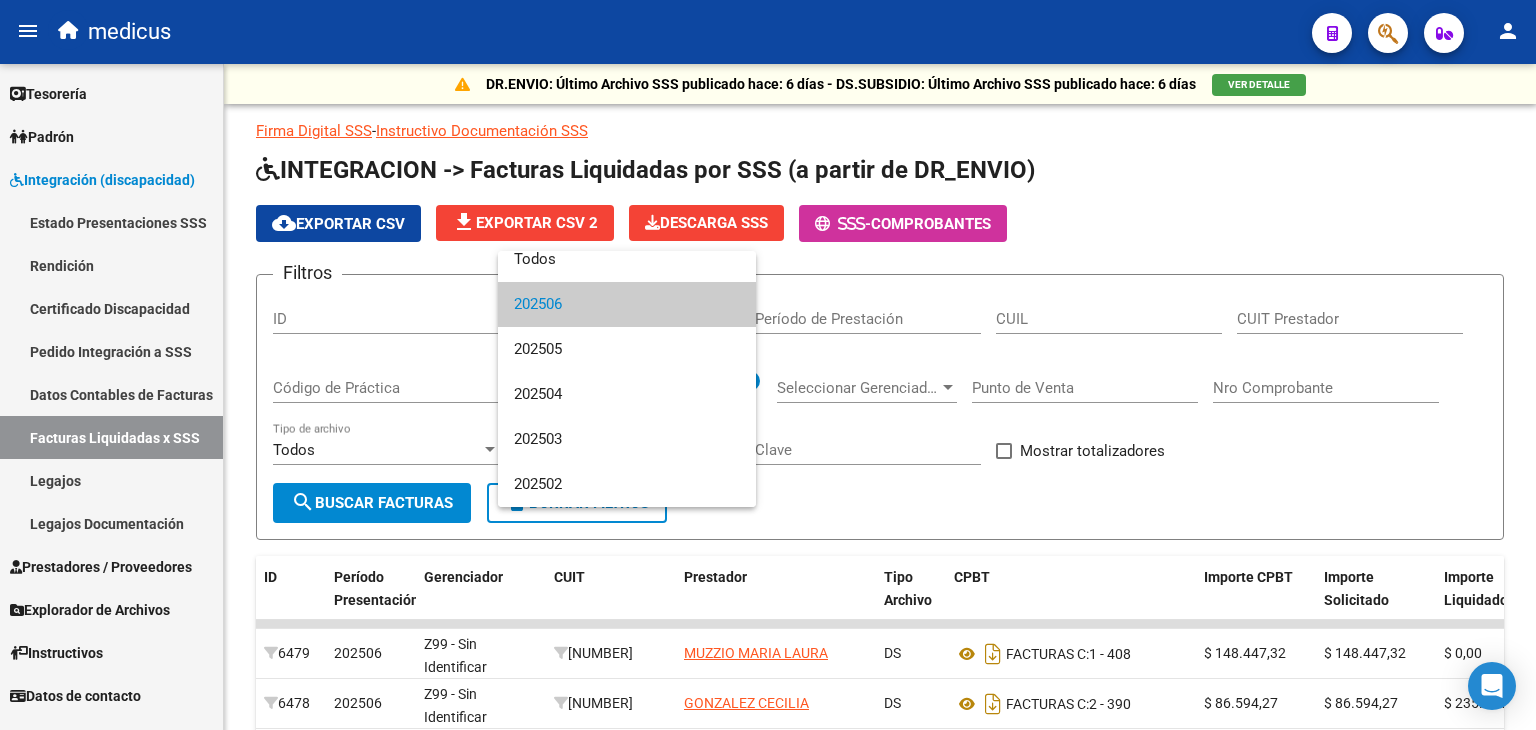 click at bounding box center [768, 365] 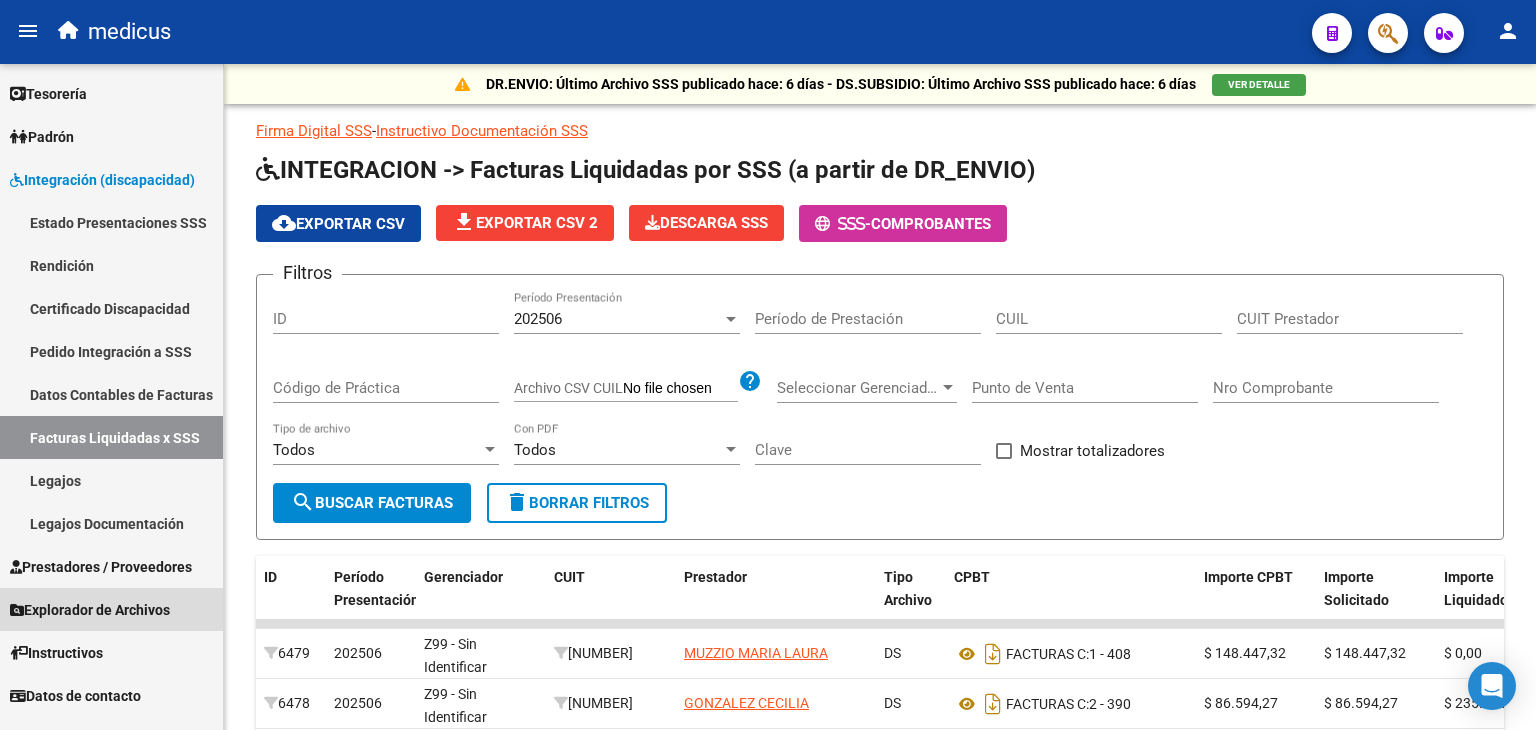 click on "Explorador de Archivos" at bounding box center [90, 610] 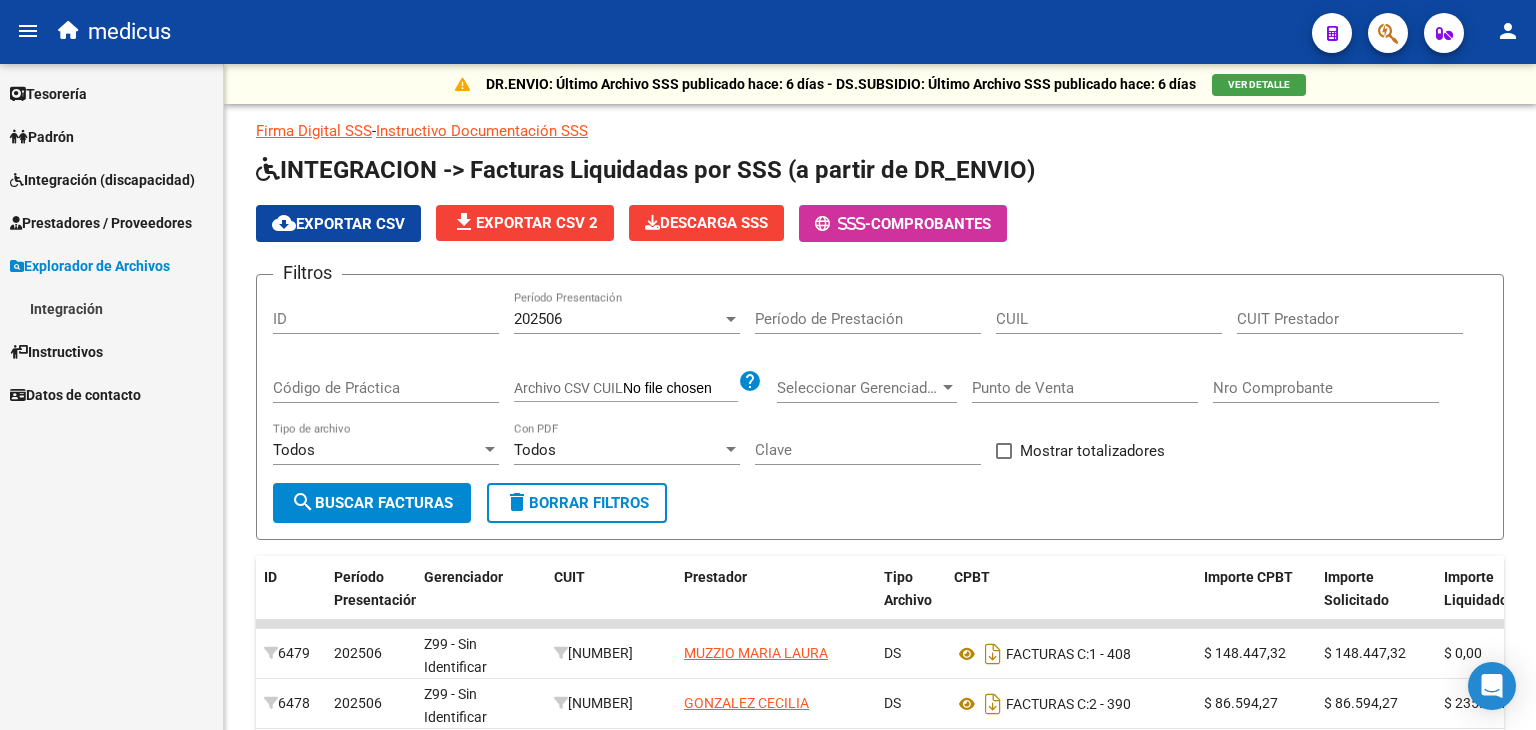 click on "Integración" at bounding box center (111, 308) 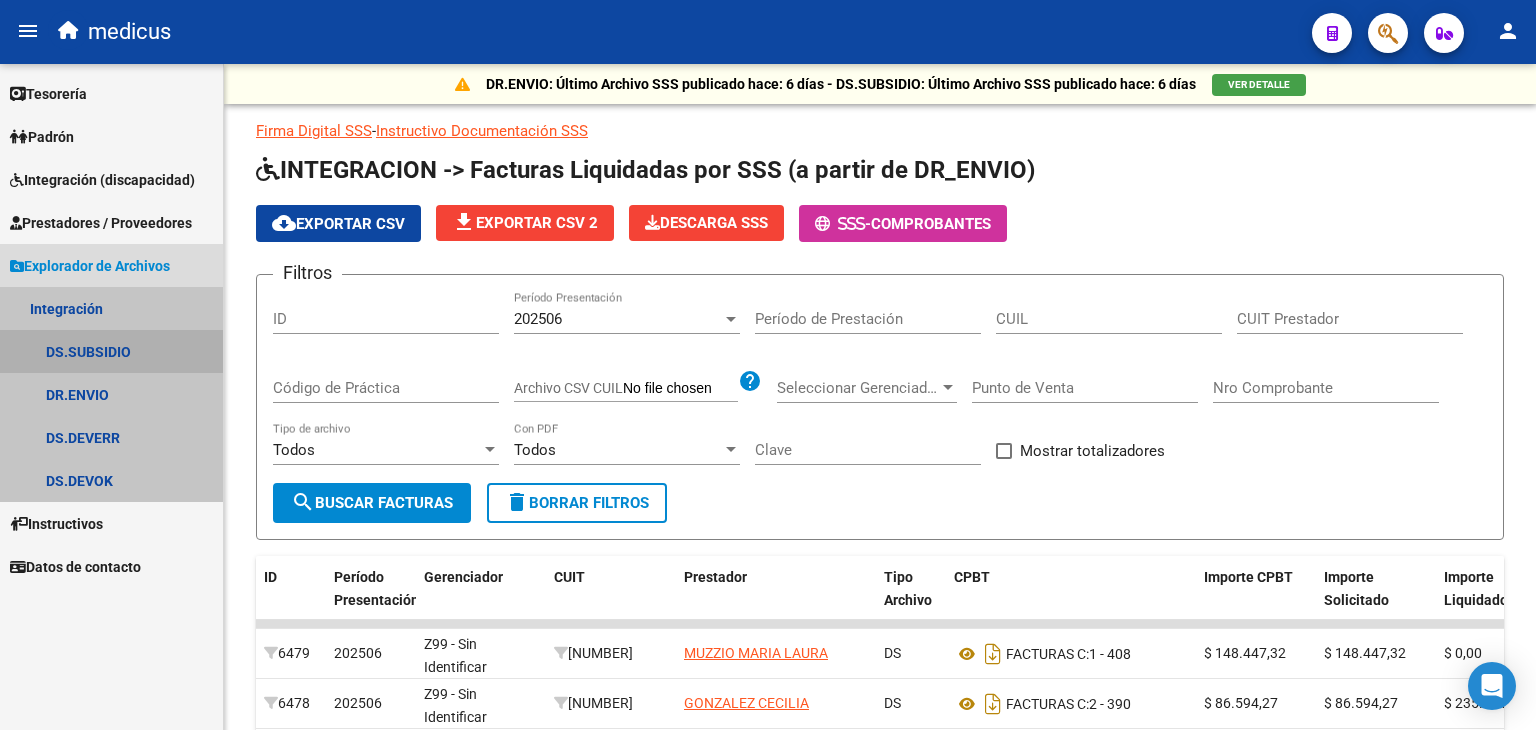 click on "DS.SUBSIDIO" at bounding box center (111, 351) 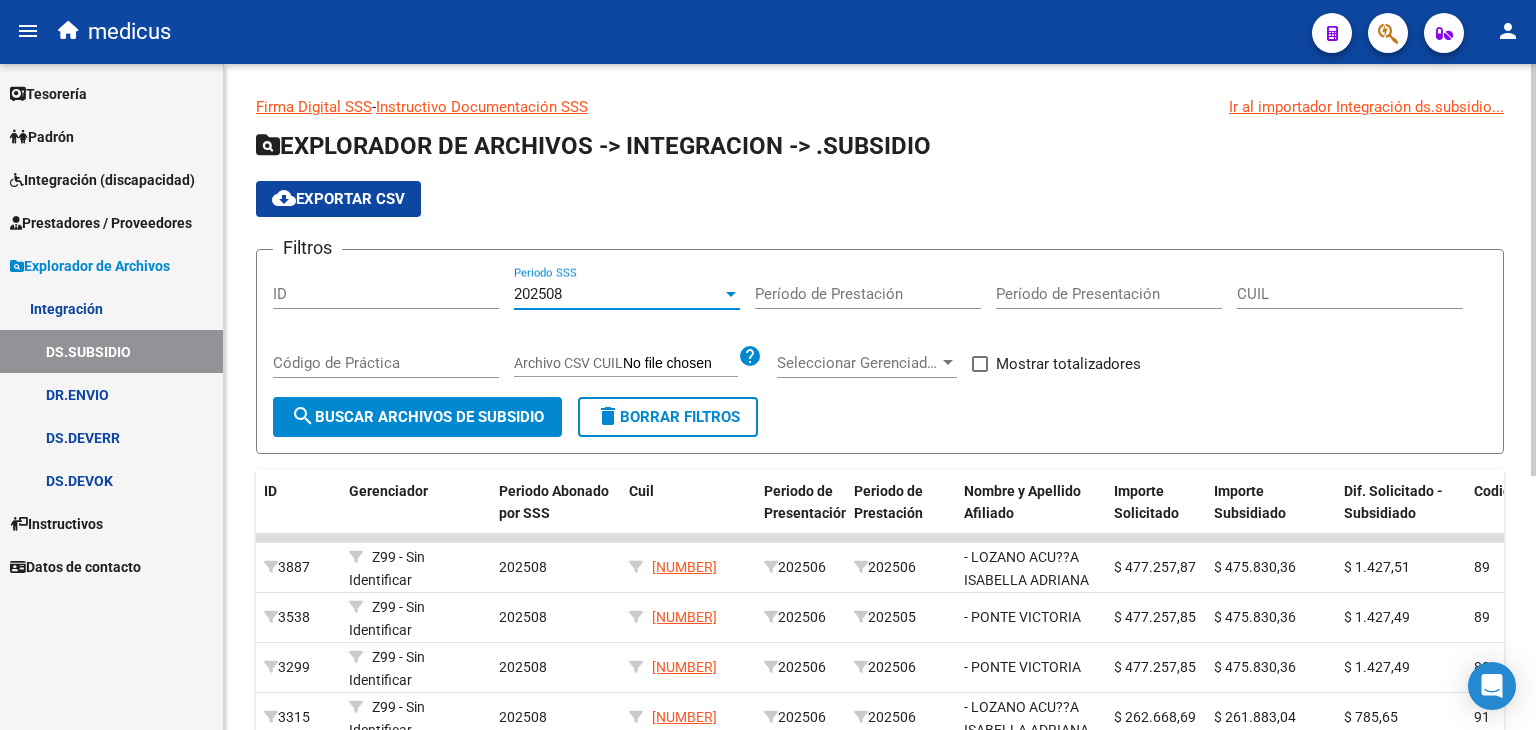 click on "202508" at bounding box center [618, 294] 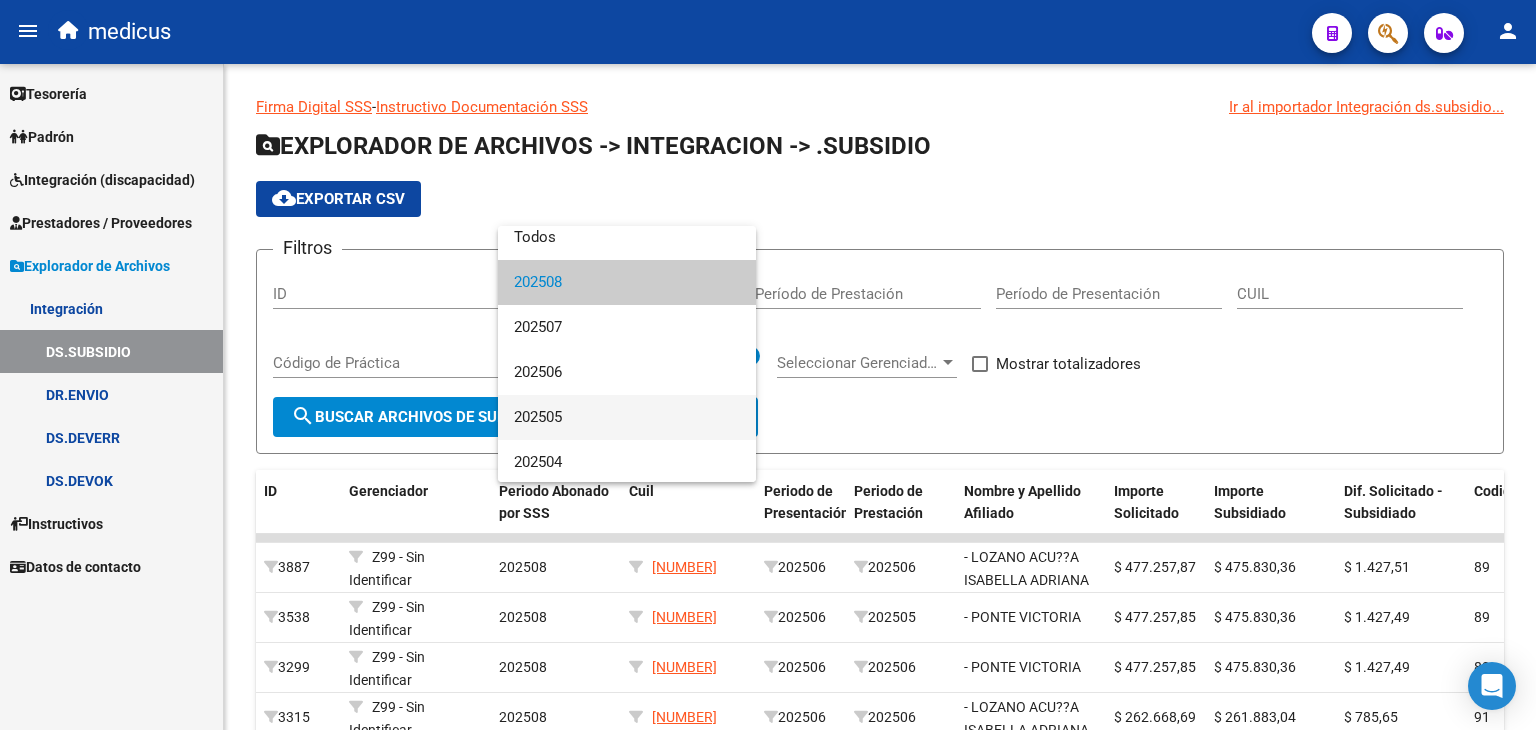 scroll, scrollTop: 14, scrollLeft: 0, axis: vertical 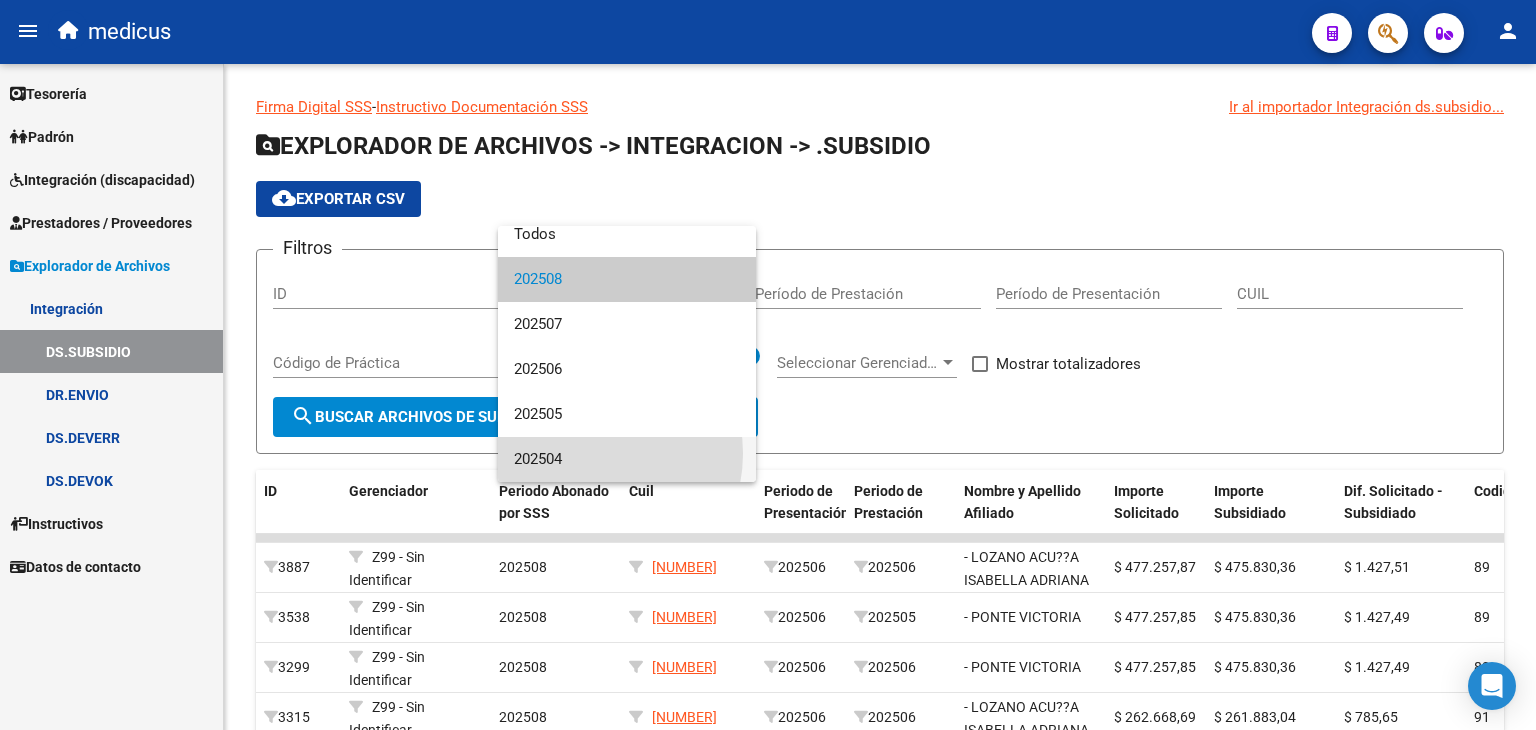 click on "202504" at bounding box center (627, 459) 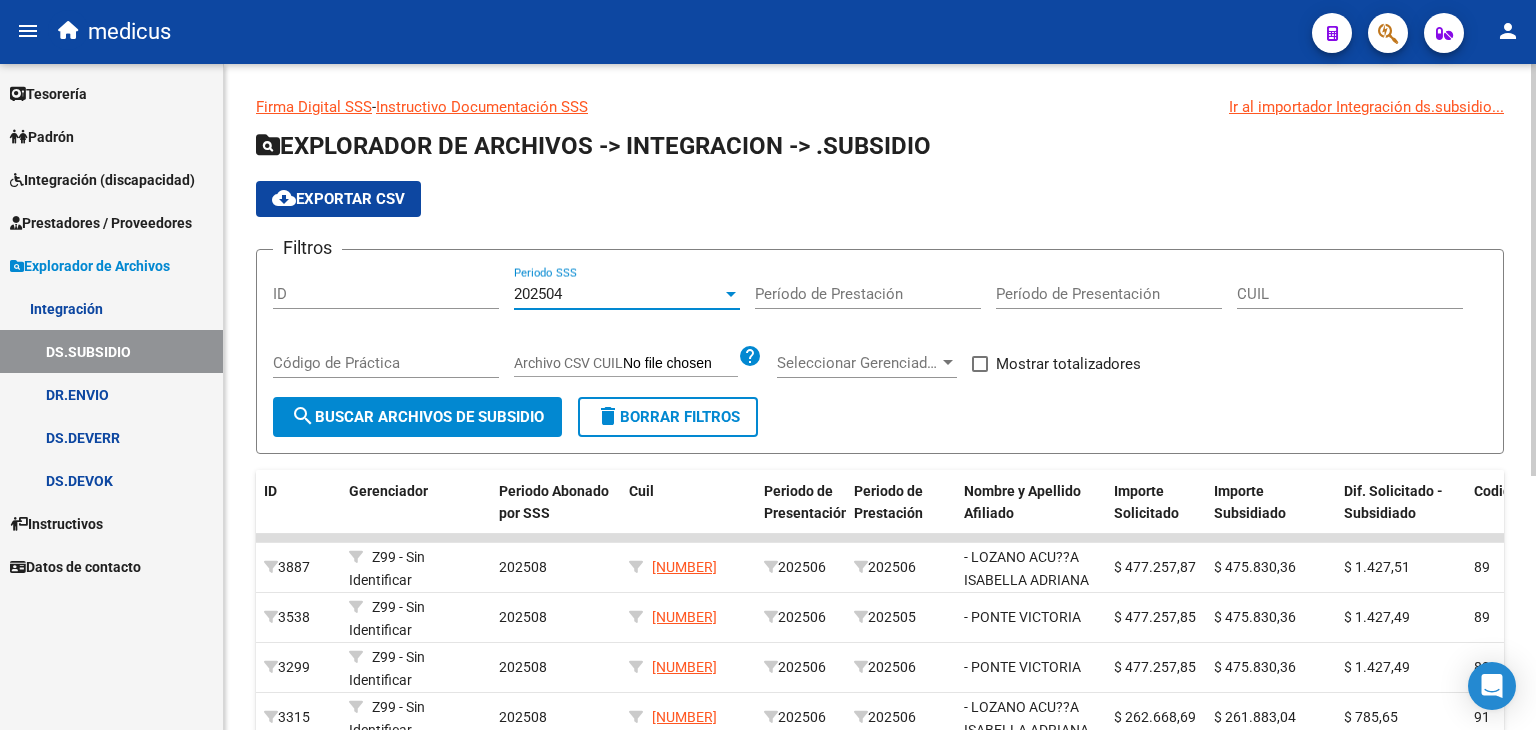click on "202504" at bounding box center (618, 294) 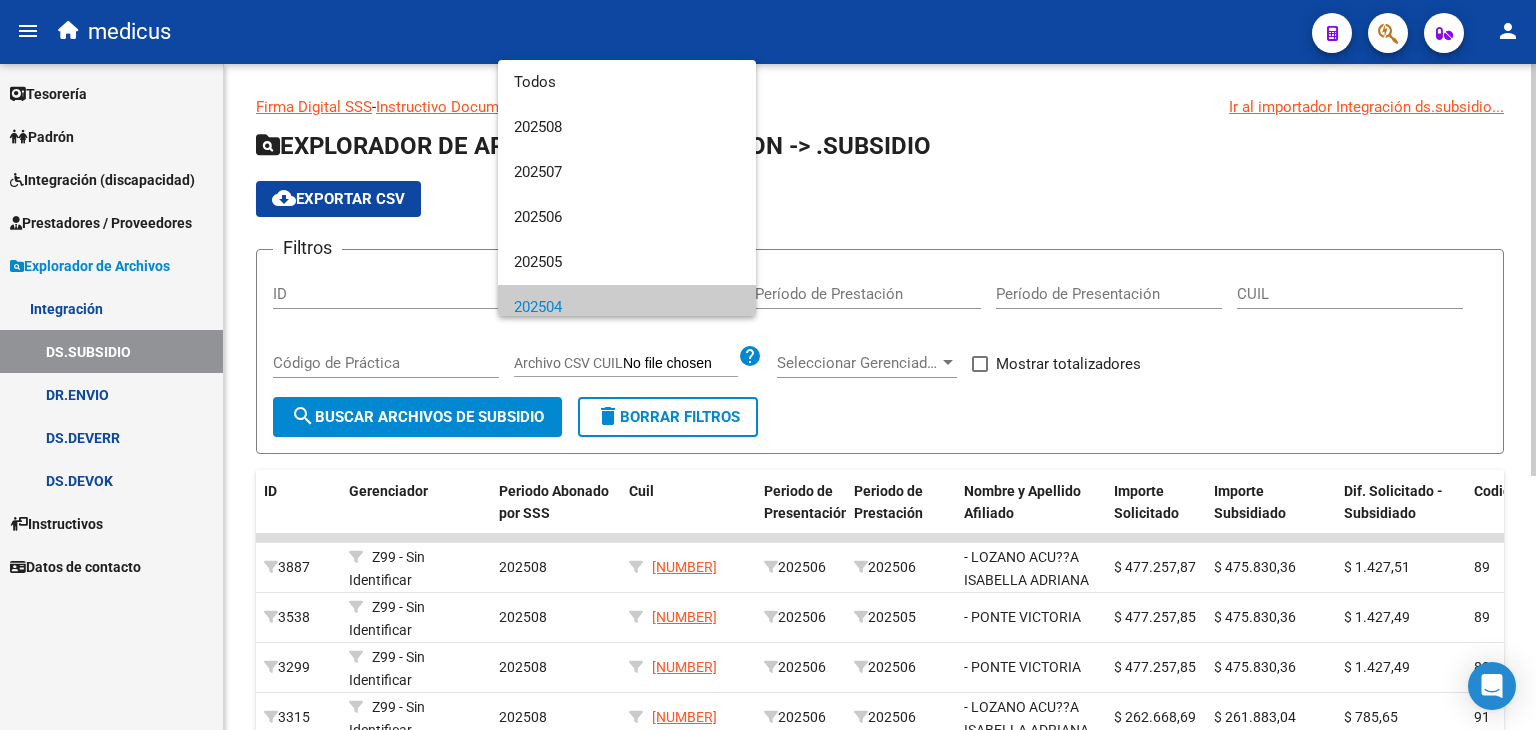 scroll, scrollTop: 14, scrollLeft: 0, axis: vertical 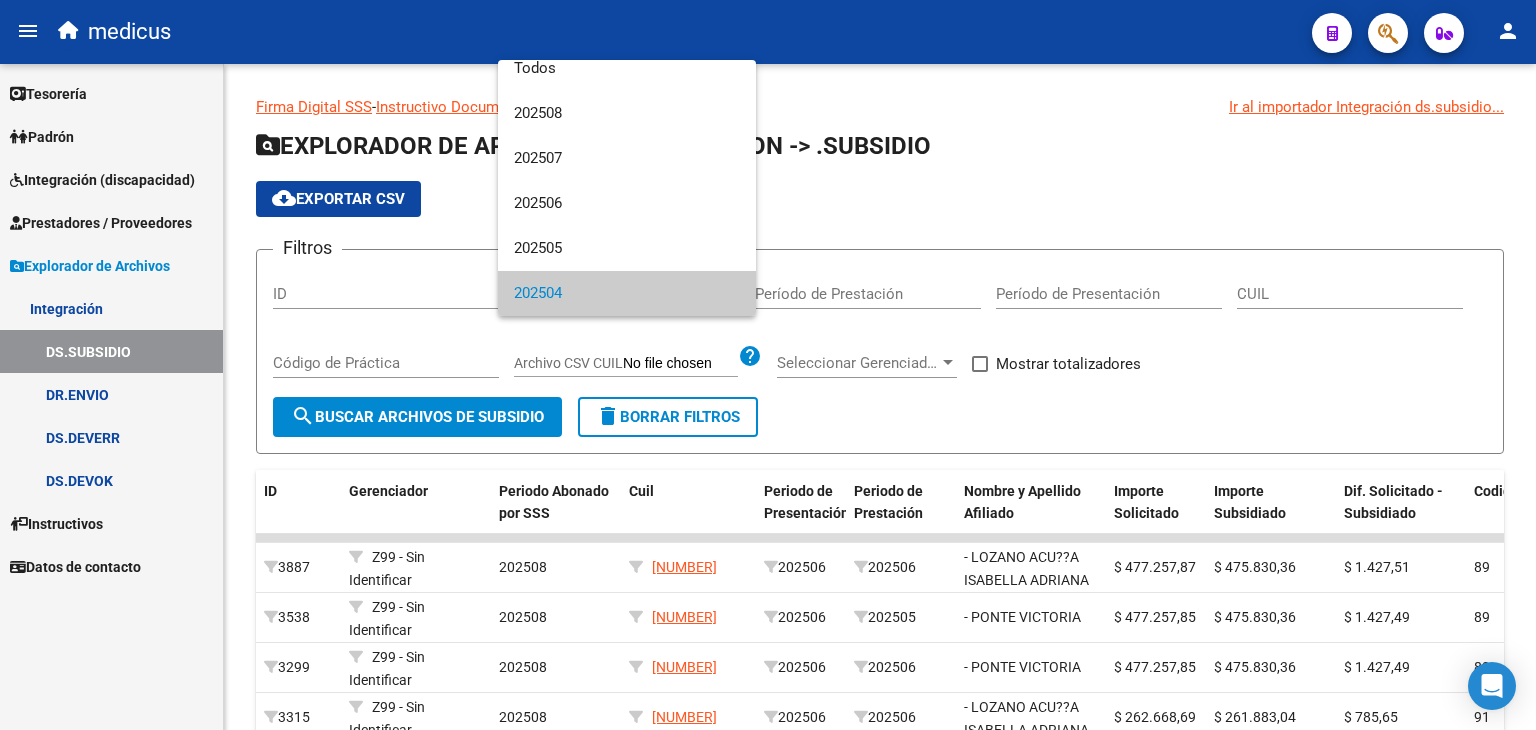 click on "202504" at bounding box center (627, 293) 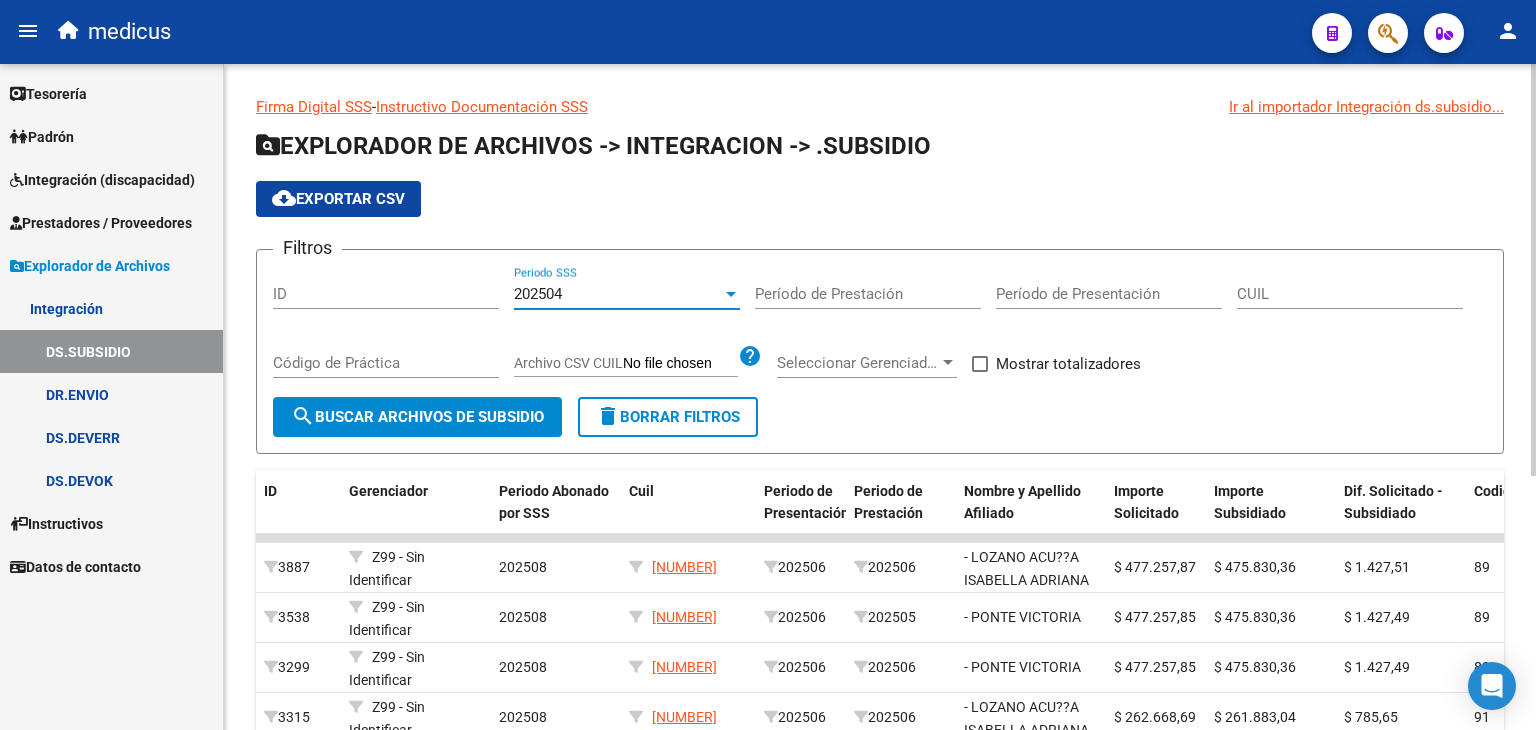 click on "CUIL" at bounding box center [1350, 294] 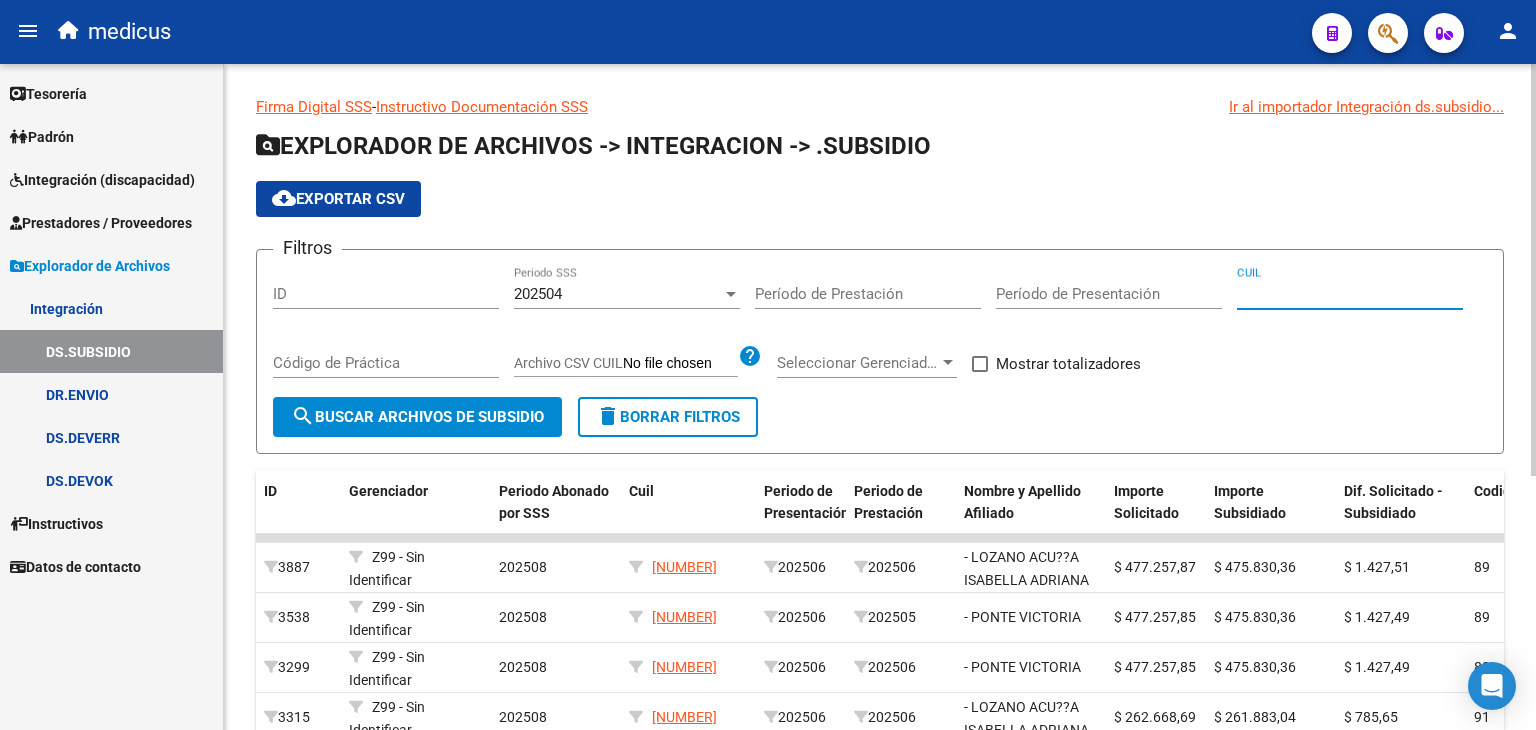 paste on "[NUMBER]" 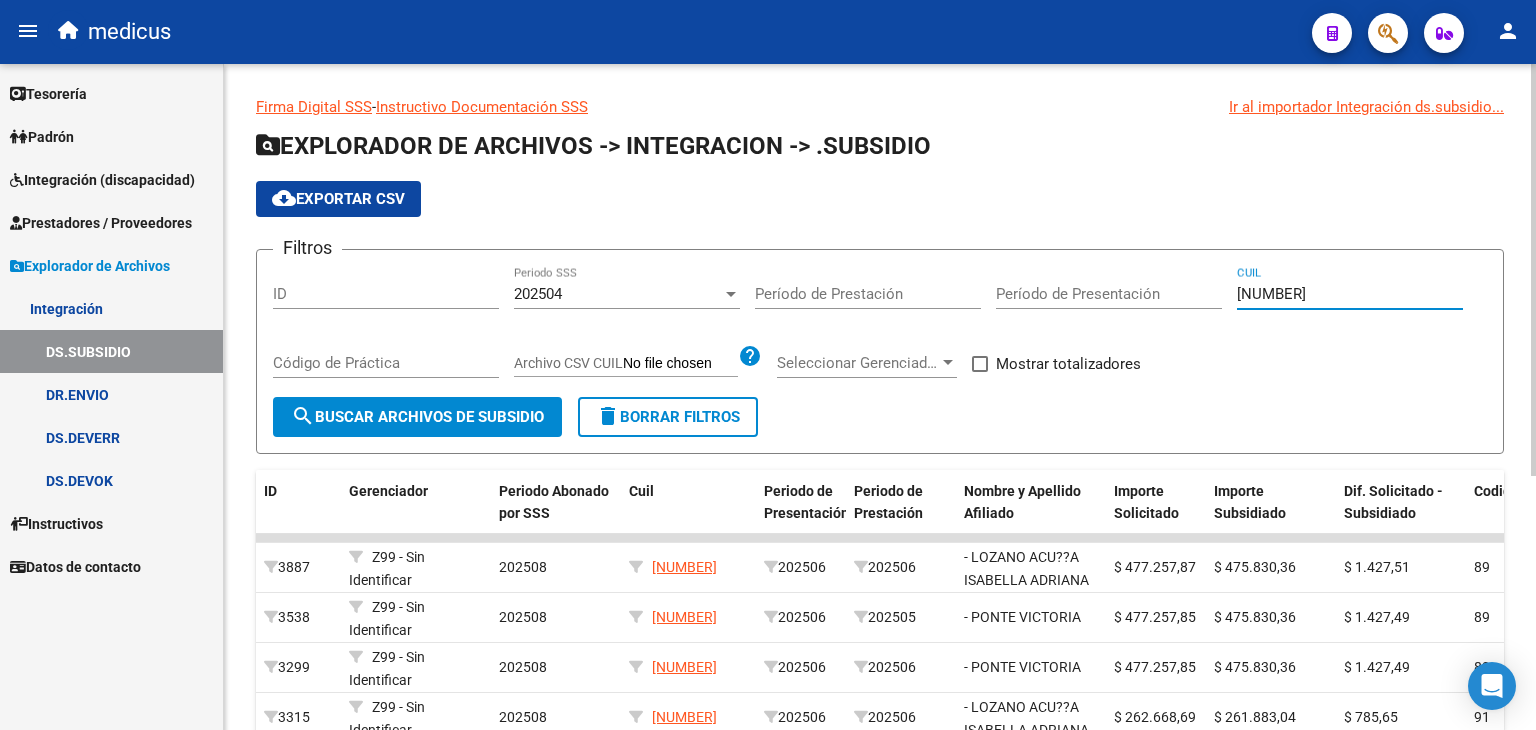 type on "[NUMBER]" 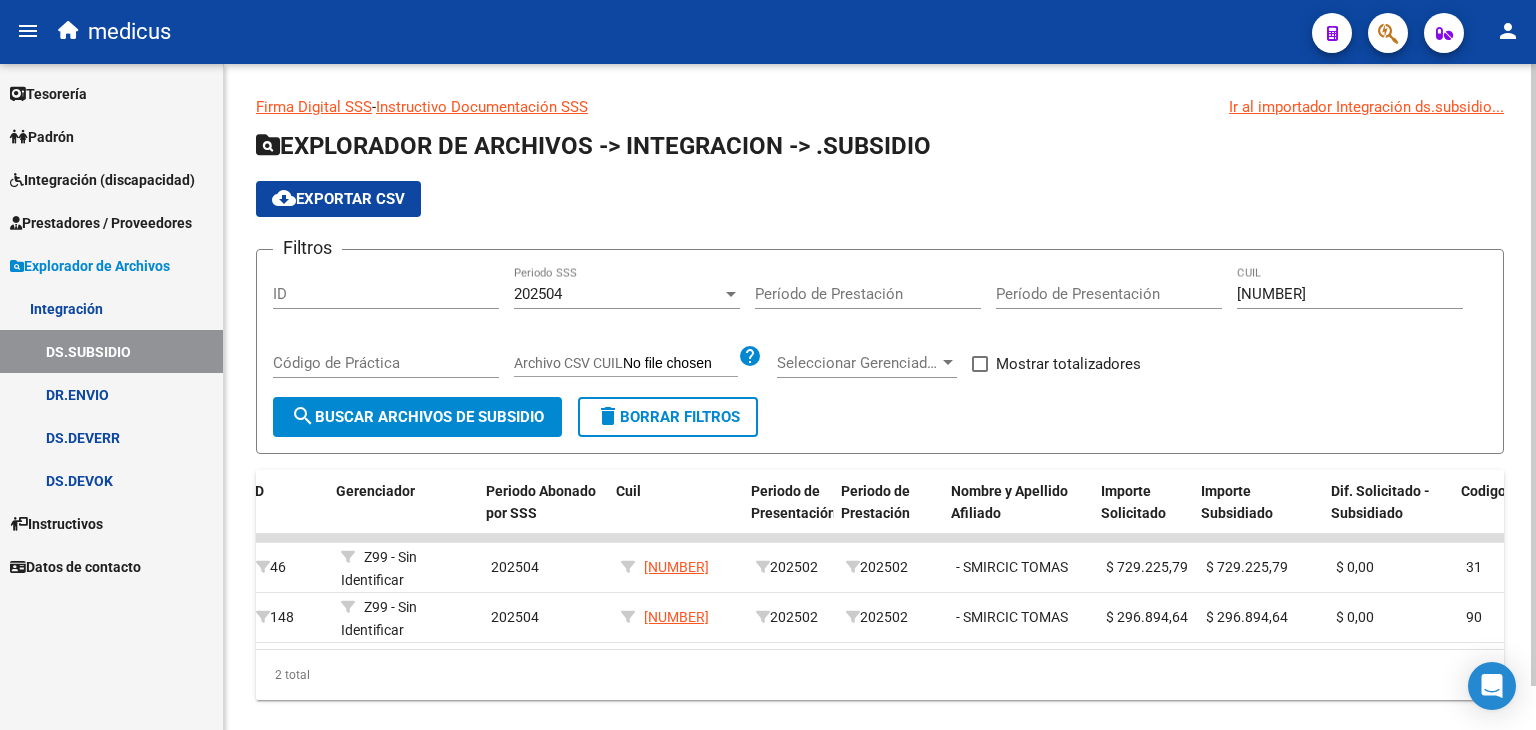 scroll, scrollTop: 0, scrollLeft: 0, axis: both 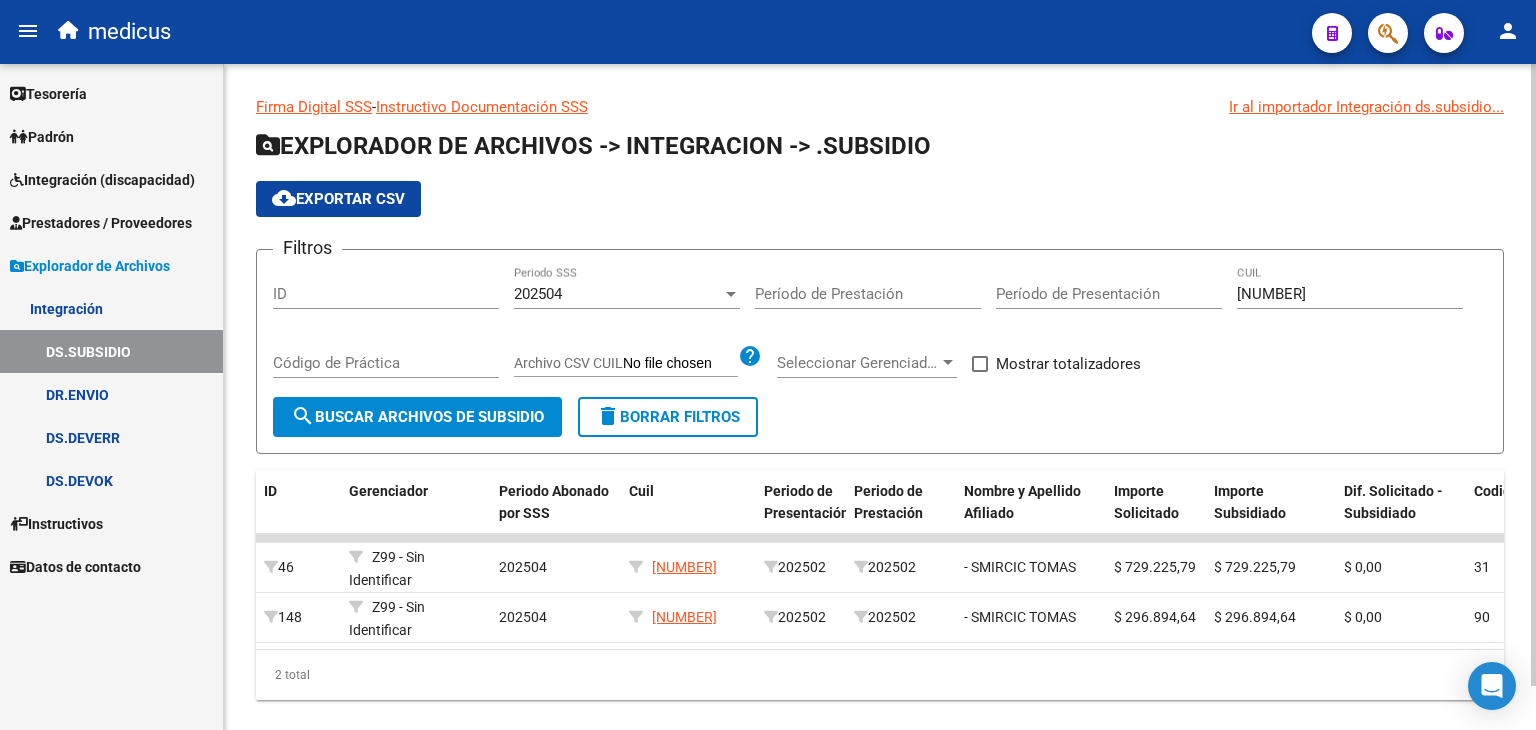 click on "delete  Borrar Filtros" 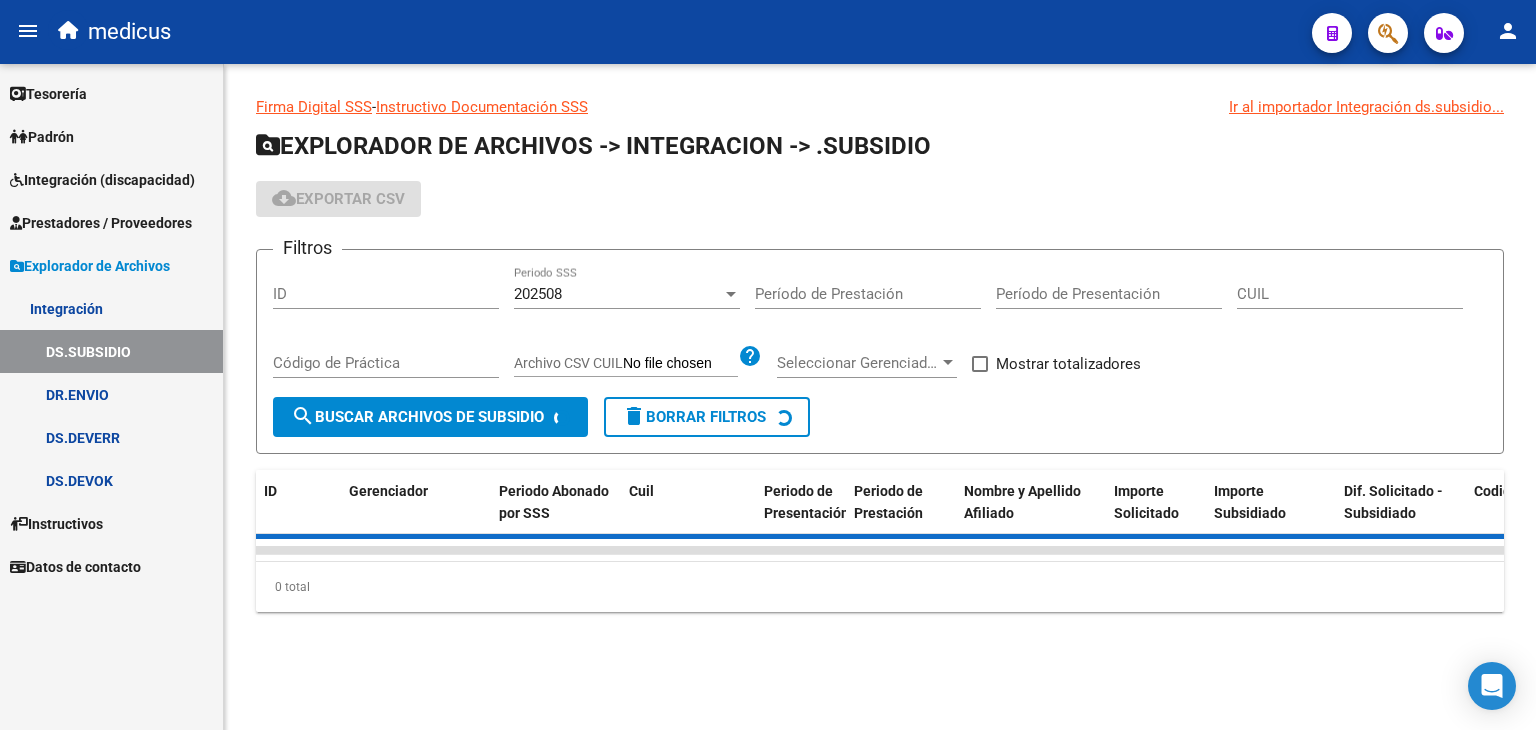 click on "CUIL" at bounding box center (1350, 294) 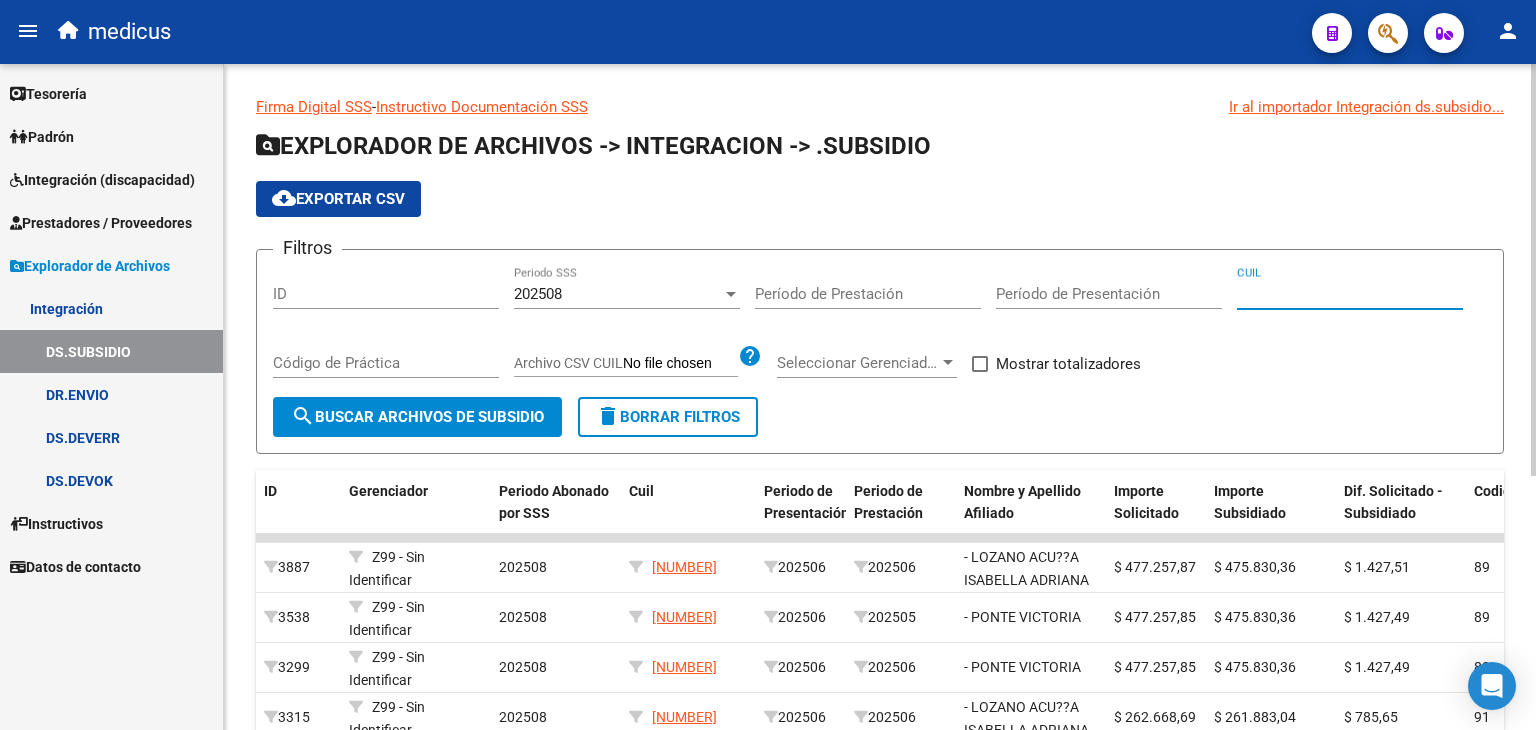paste on "[NUMBER]" 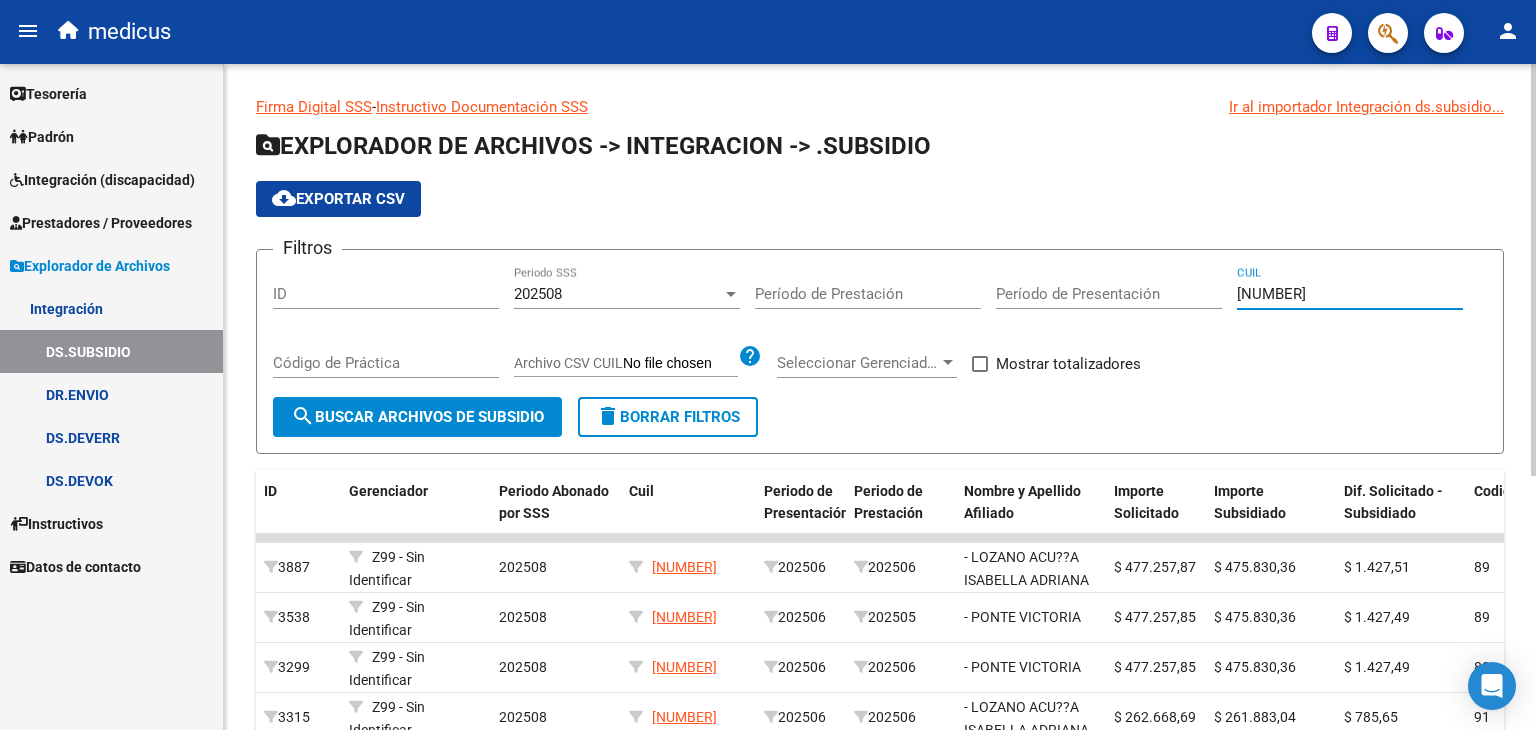 type on "[NUMBER]" 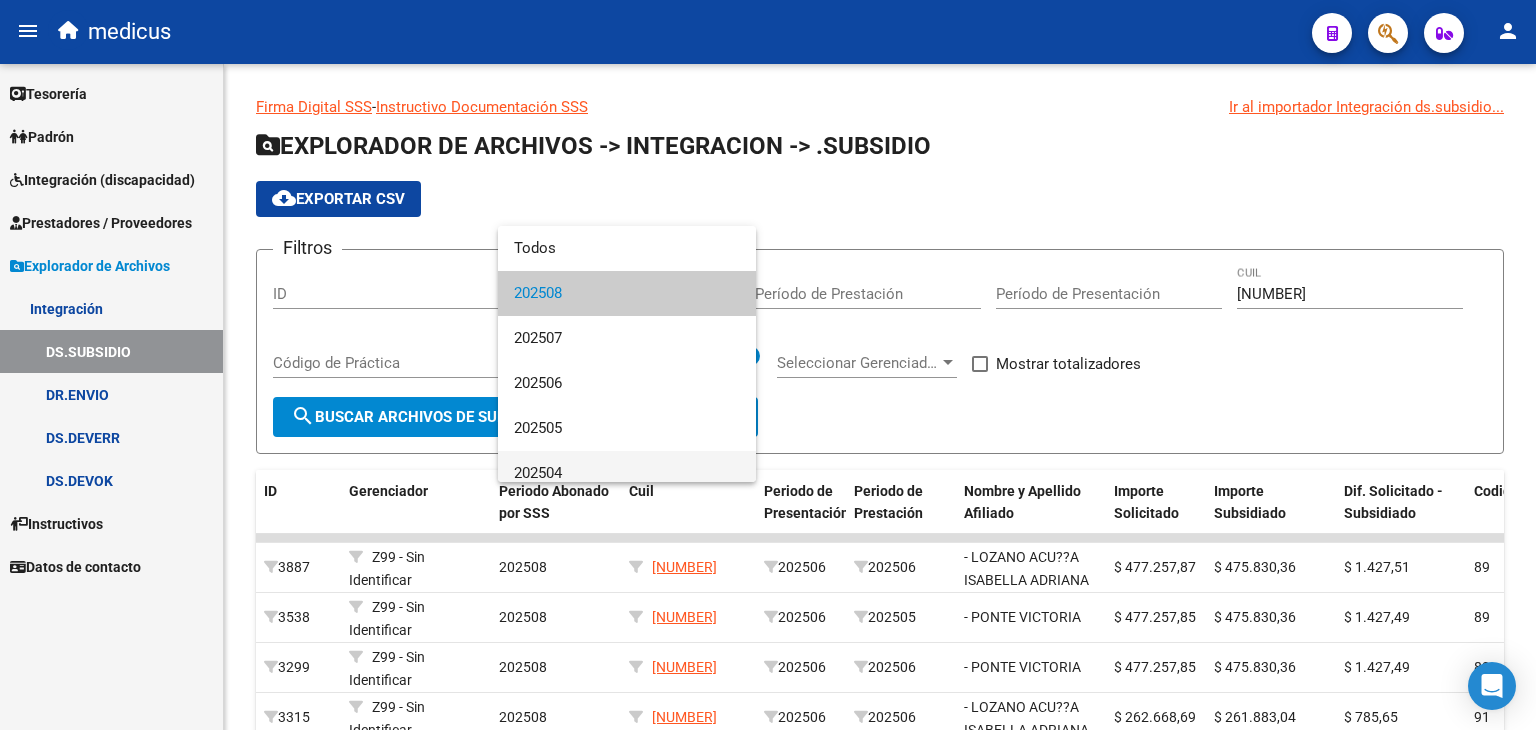 click on "202504" at bounding box center (627, 473) 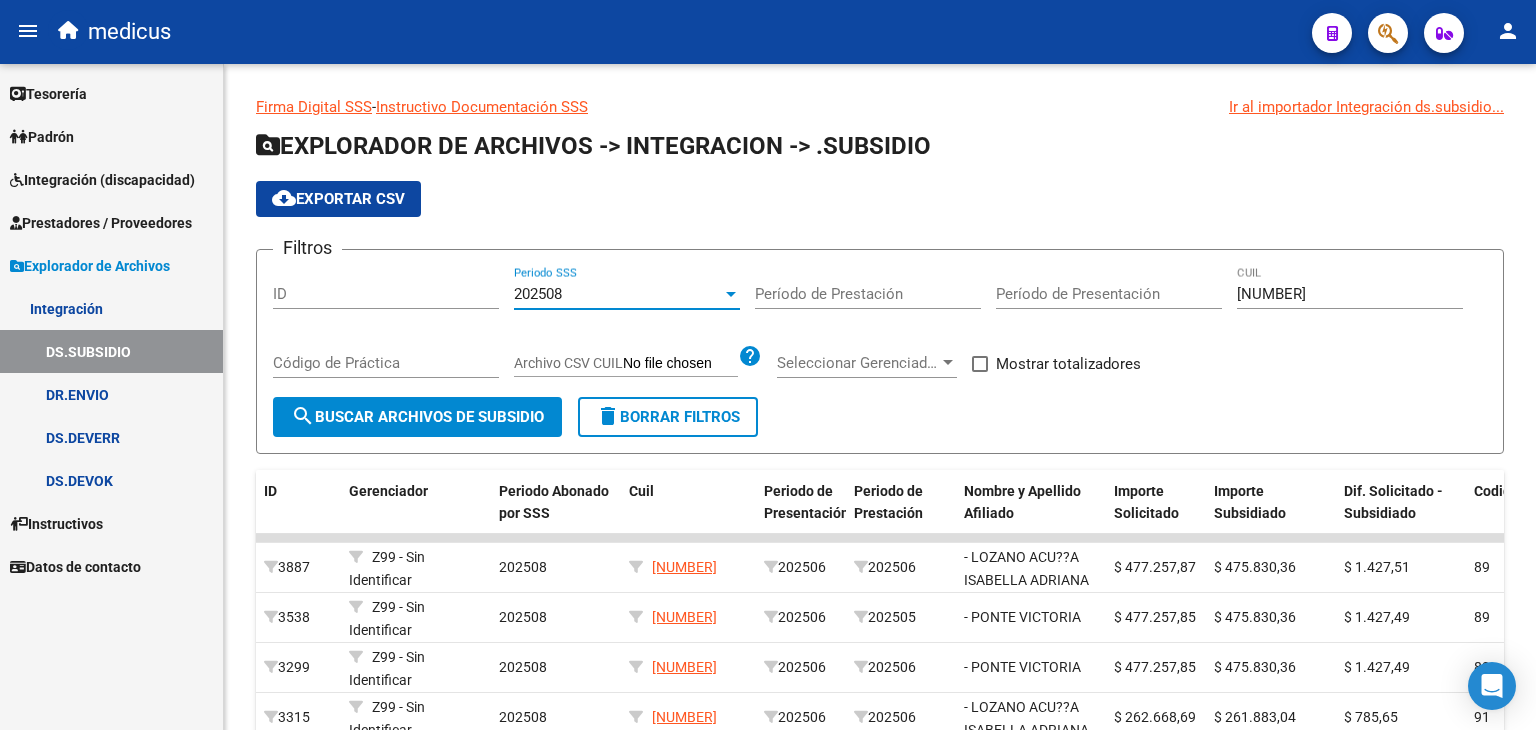 scroll, scrollTop: 14, scrollLeft: 0, axis: vertical 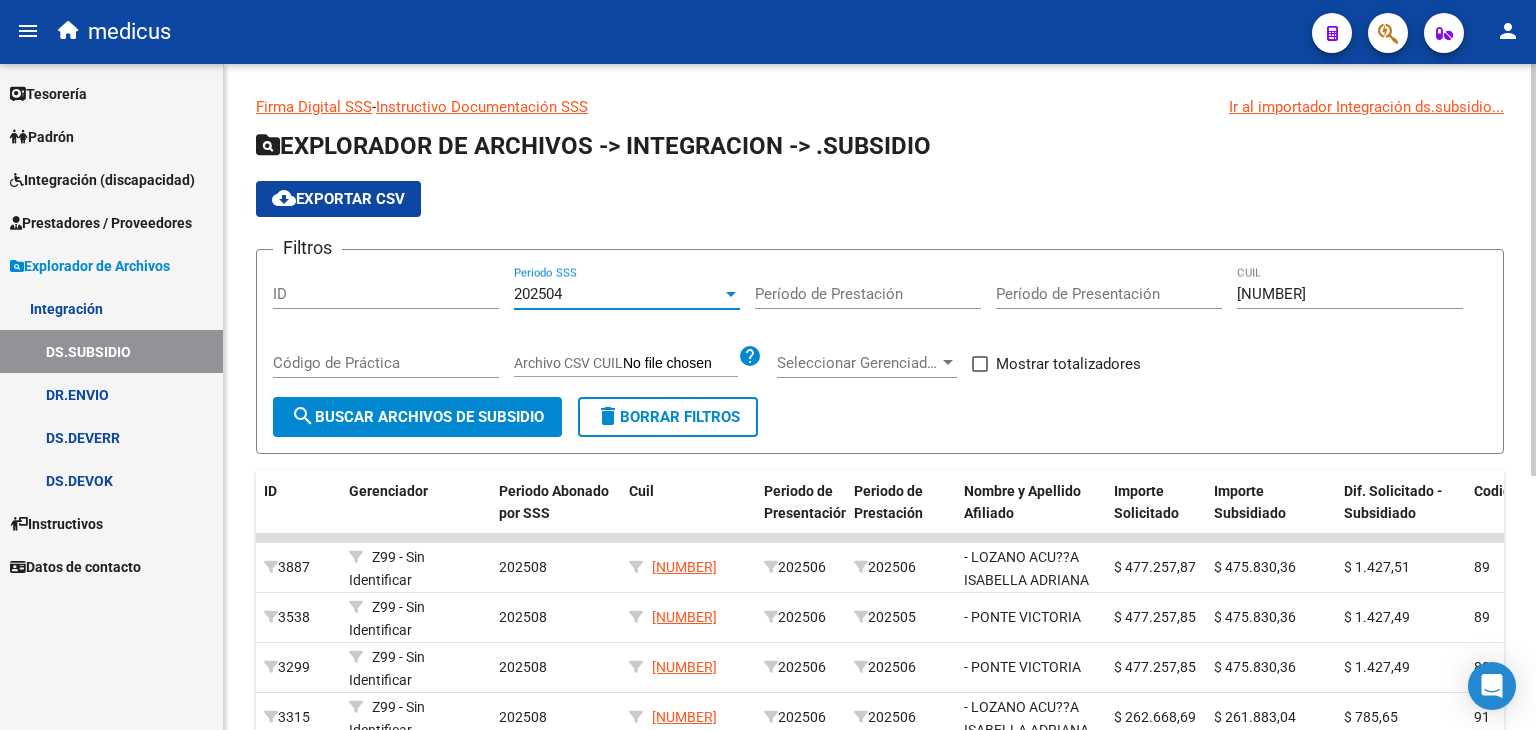 click on "search  Buscar Archivos de Subsidio" 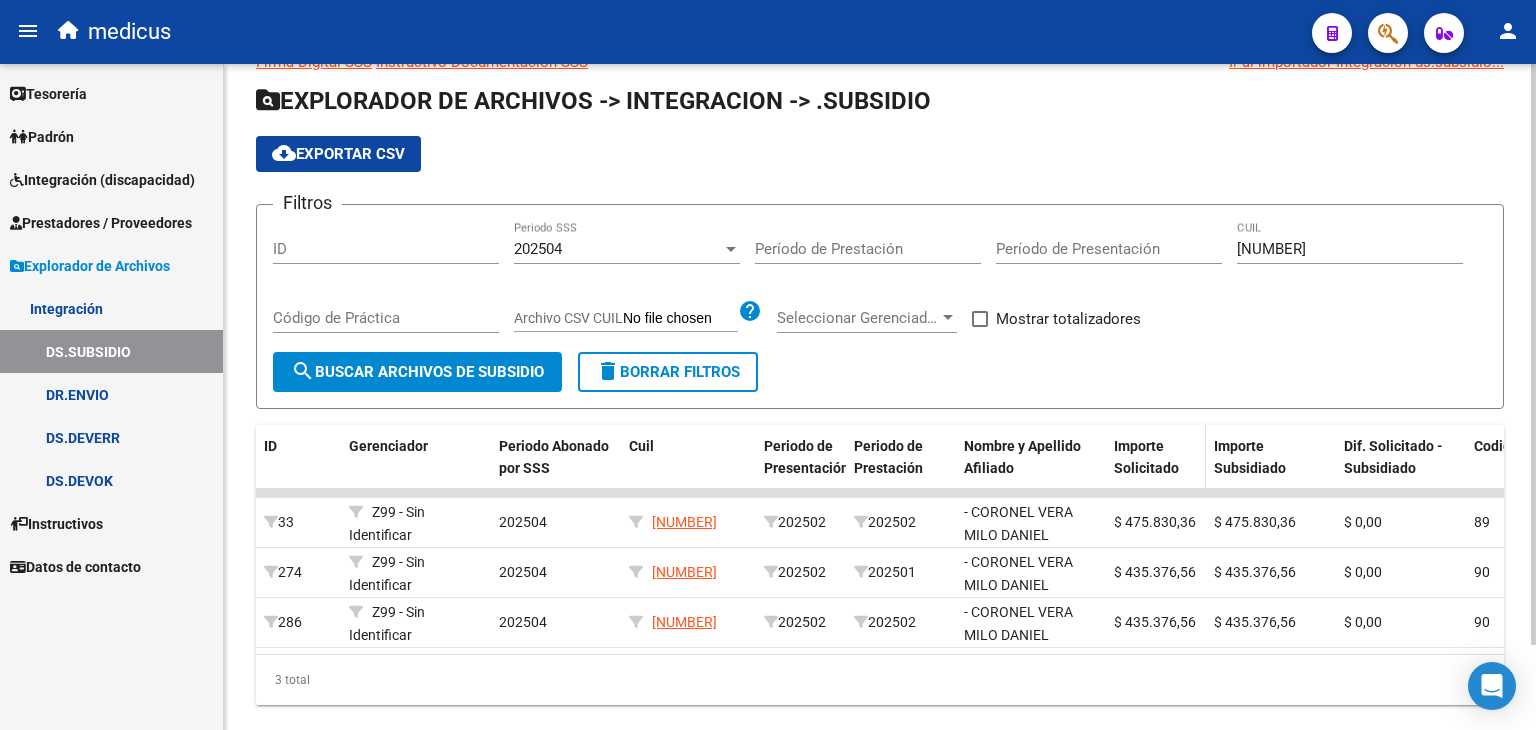 scroll, scrollTop: 96, scrollLeft: 0, axis: vertical 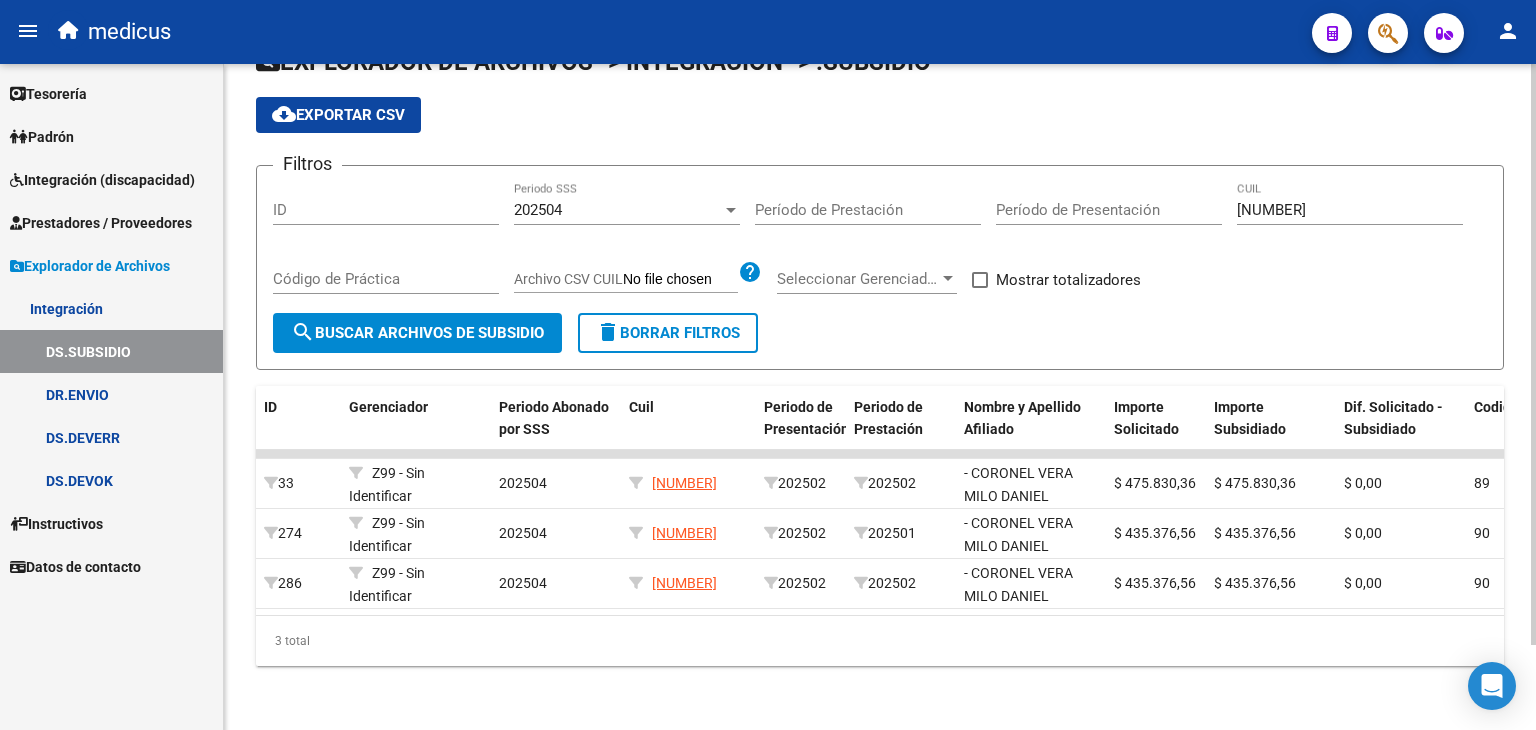 click on "delete  Borrar Filtros" 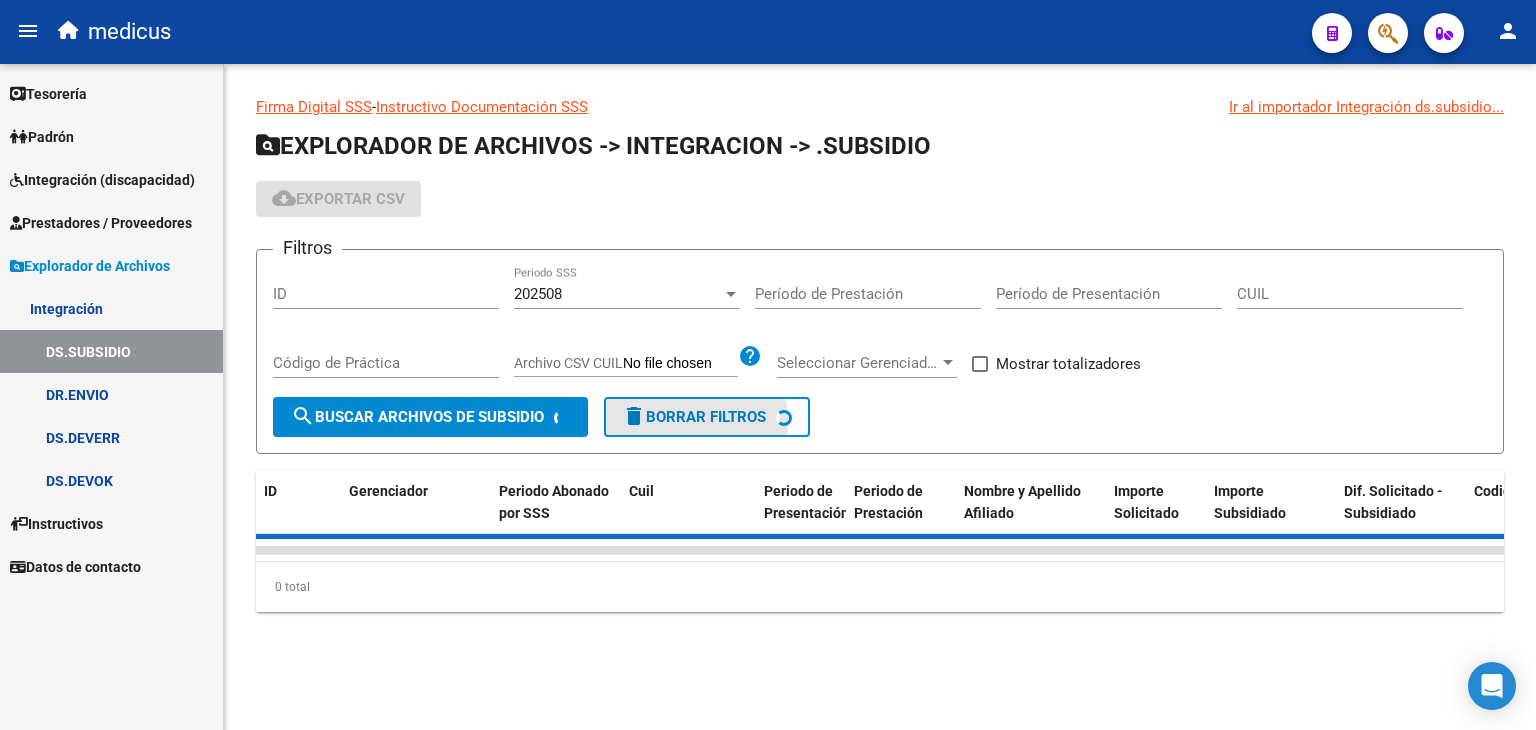 scroll, scrollTop: 0, scrollLeft: 0, axis: both 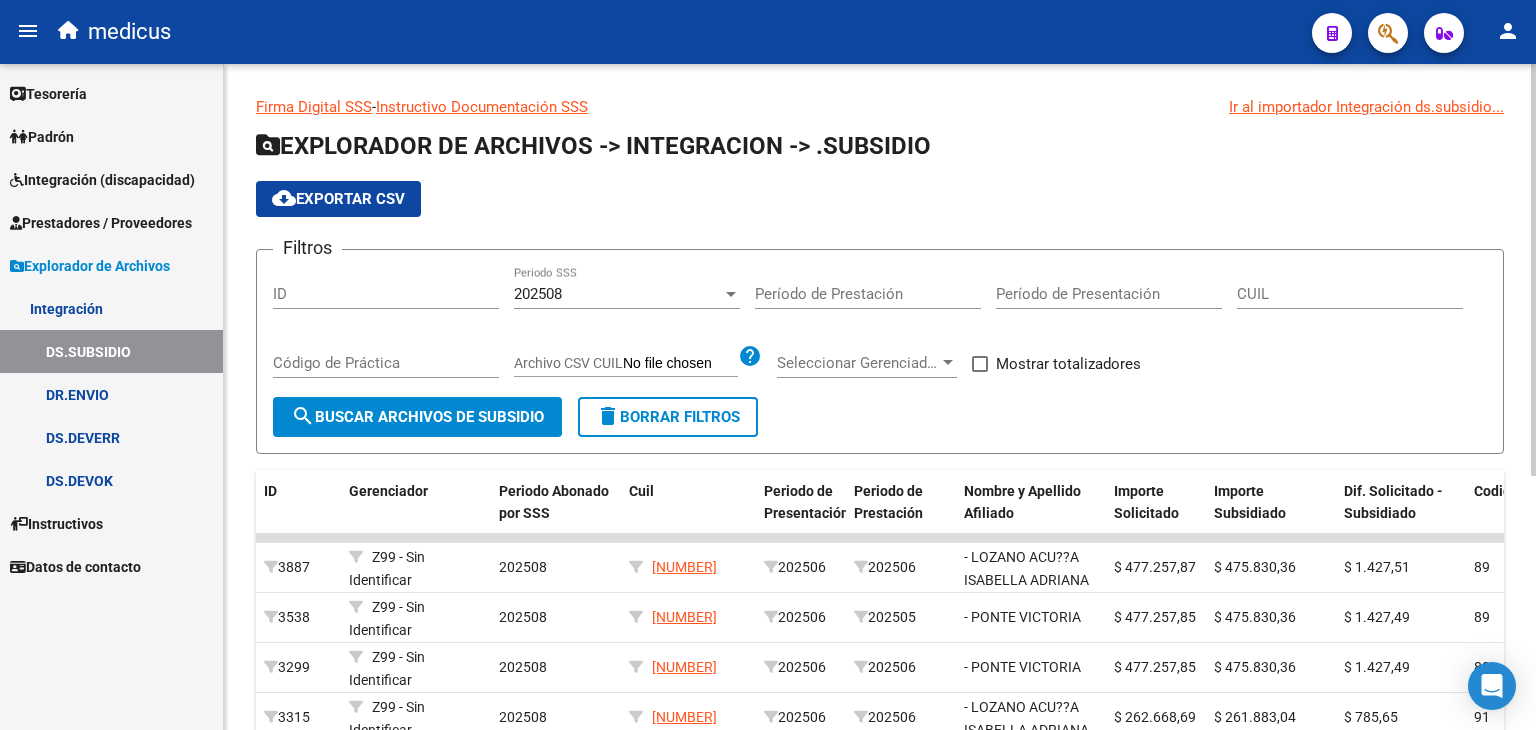 click on "CUIL" at bounding box center (1350, 294) 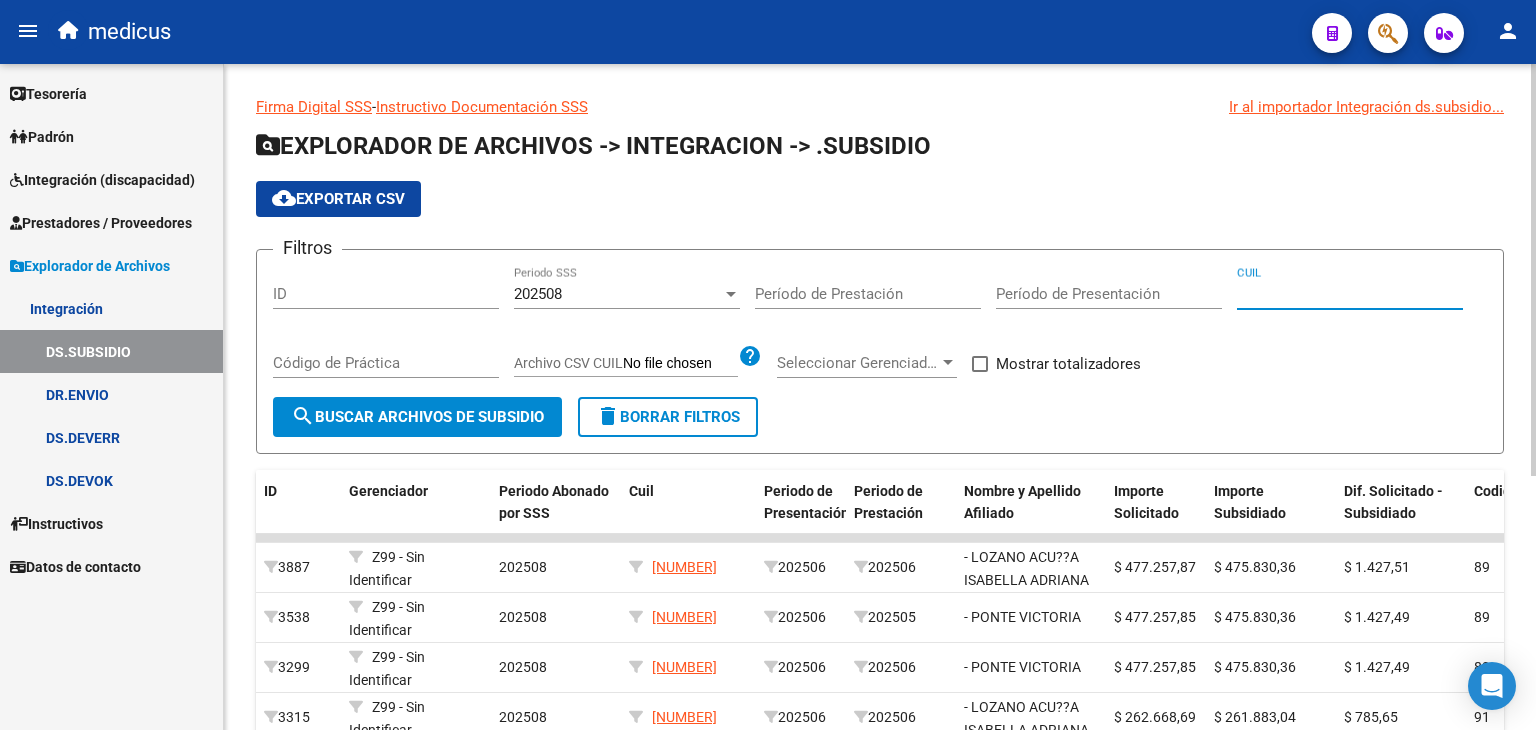 paste on "[NUMBER]" 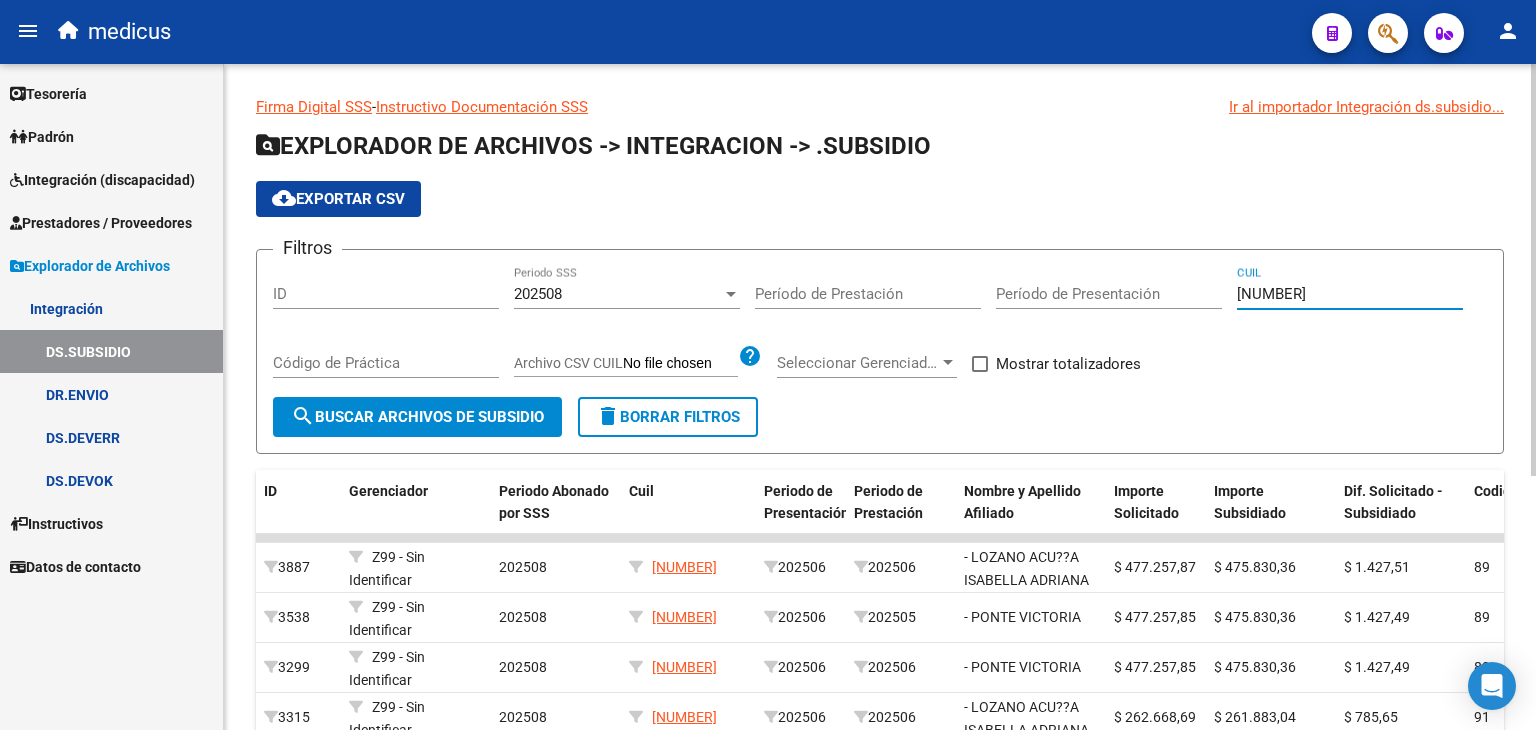 type on "[NUMBER]" 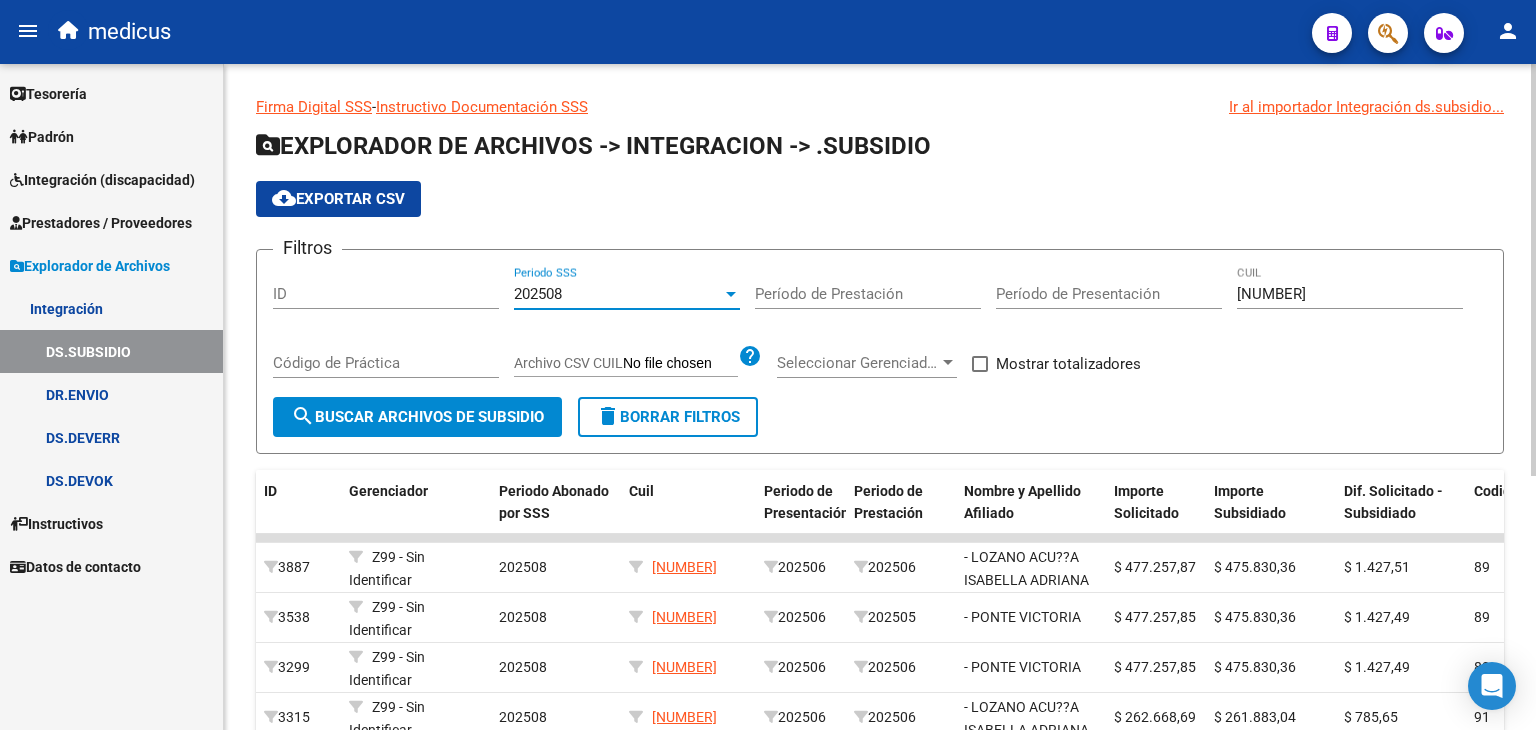 click on "202508" at bounding box center (618, 294) 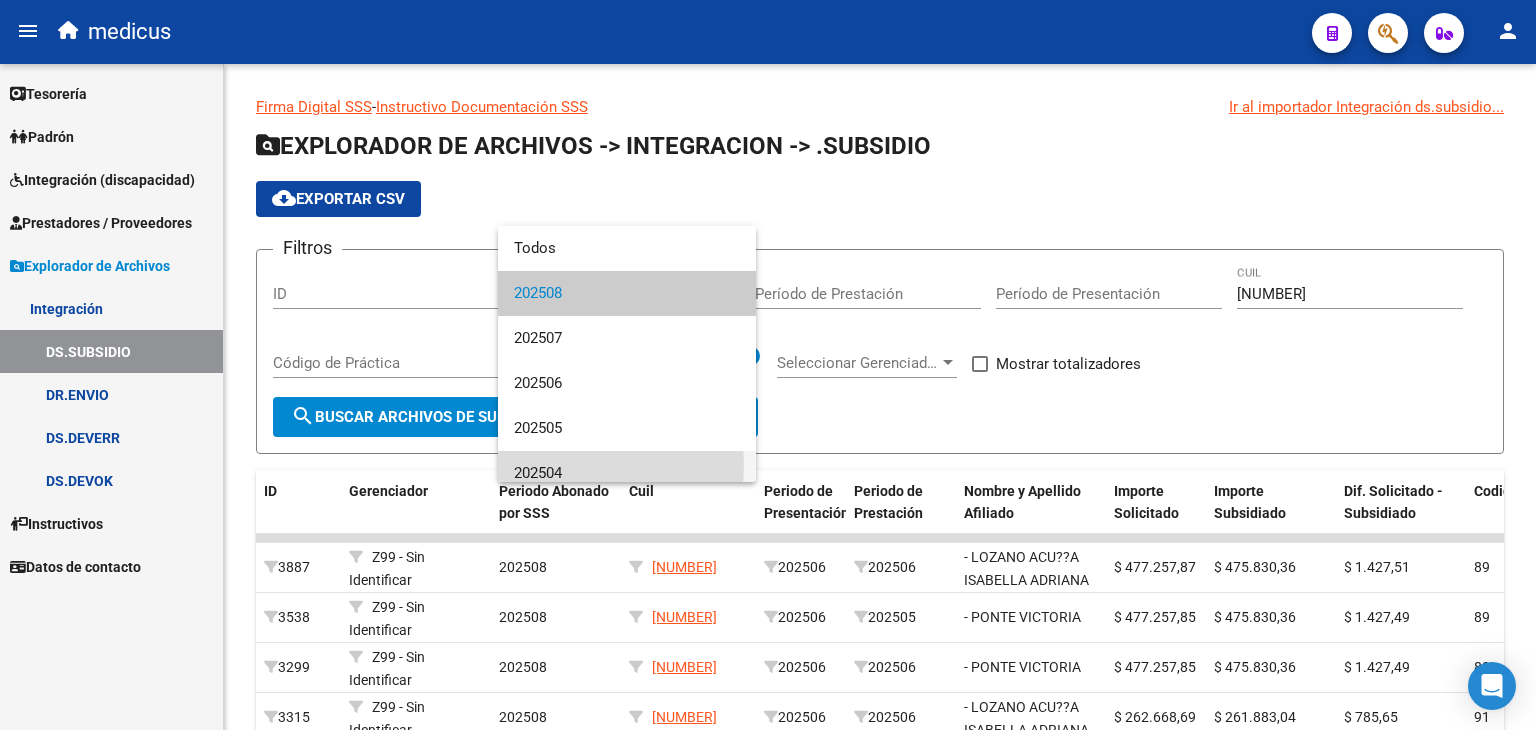 click on "202504" at bounding box center (627, 473) 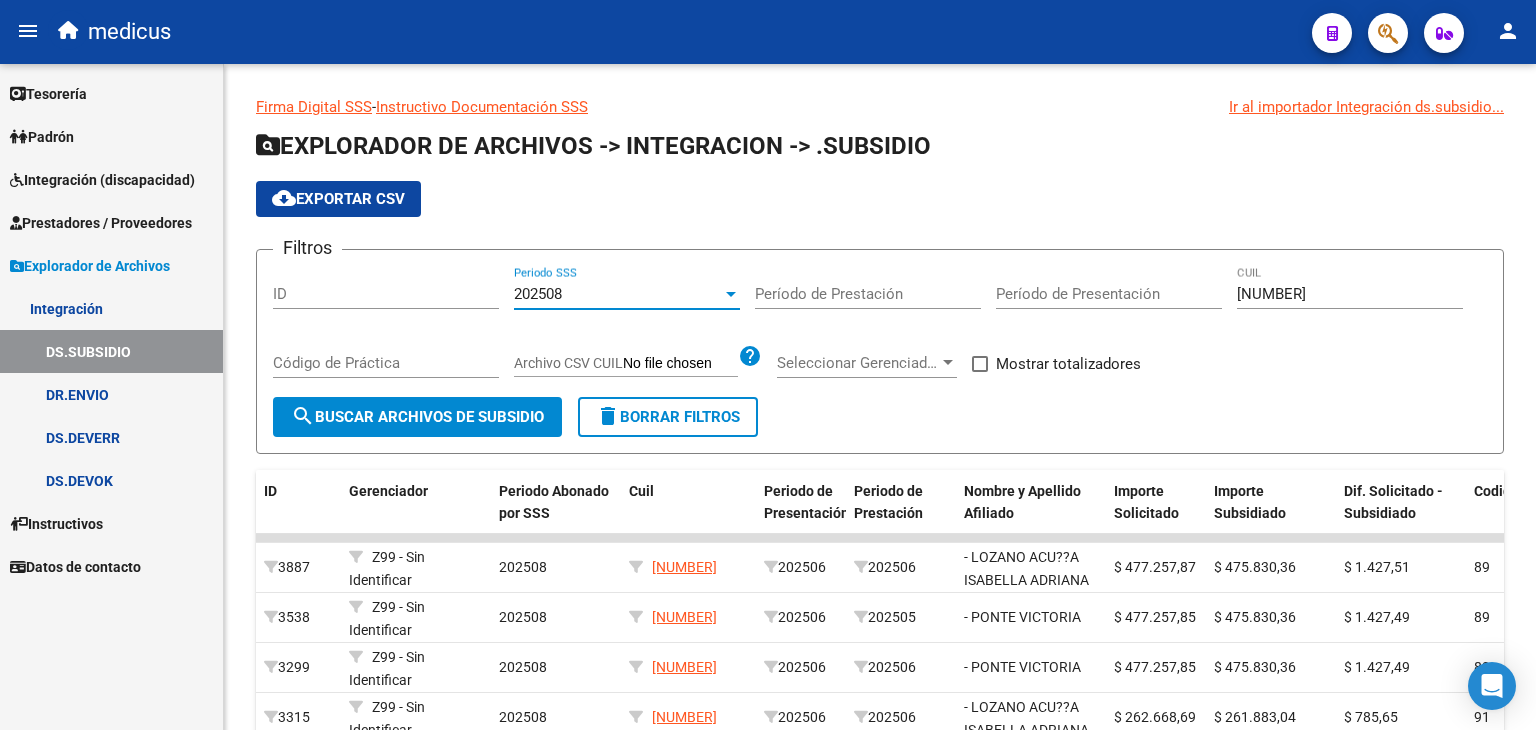 scroll, scrollTop: 14, scrollLeft: 0, axis: vertical 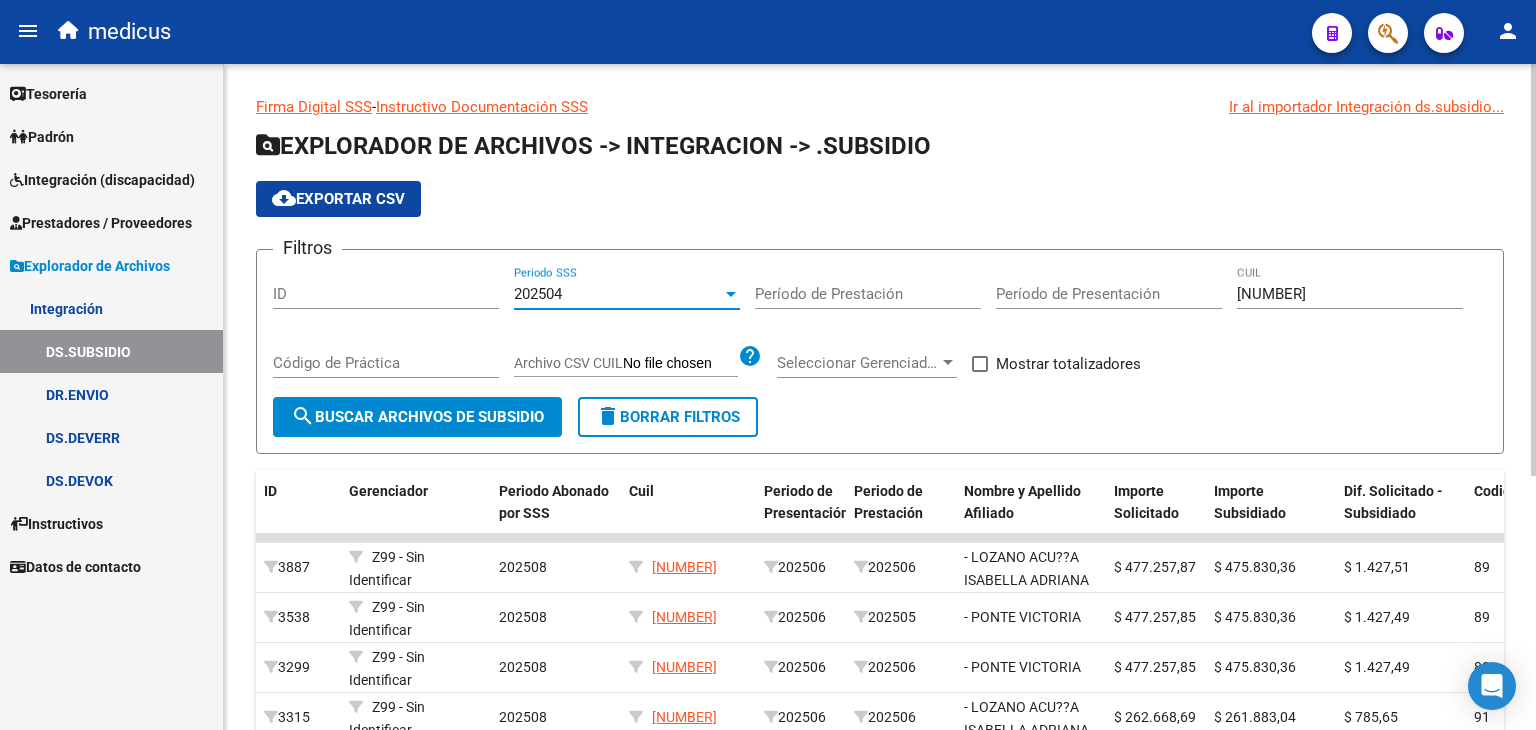 click on "202504" at bounding box center (618, 294) 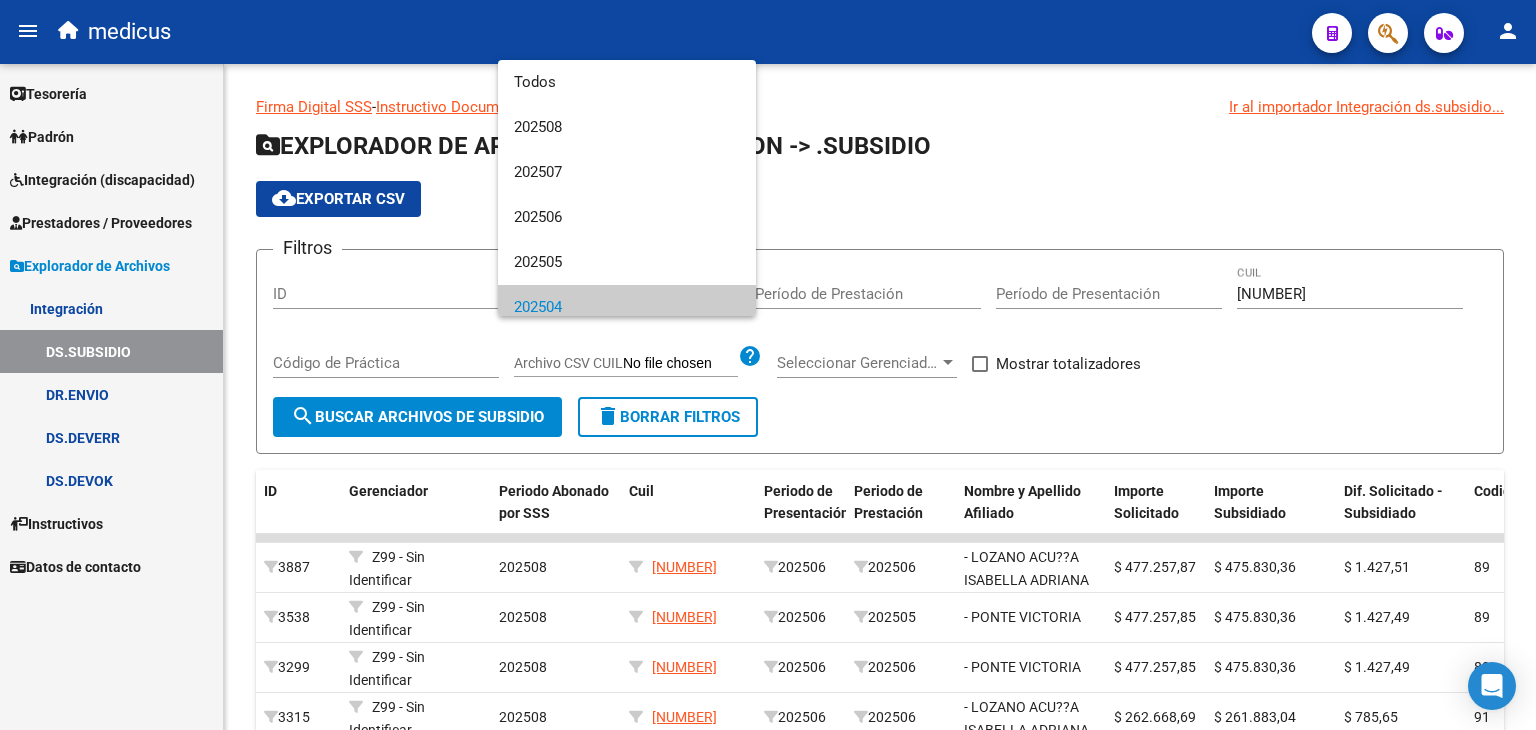 scroll, scrollTop: 14, scrollLeft: 0, axis: vertical 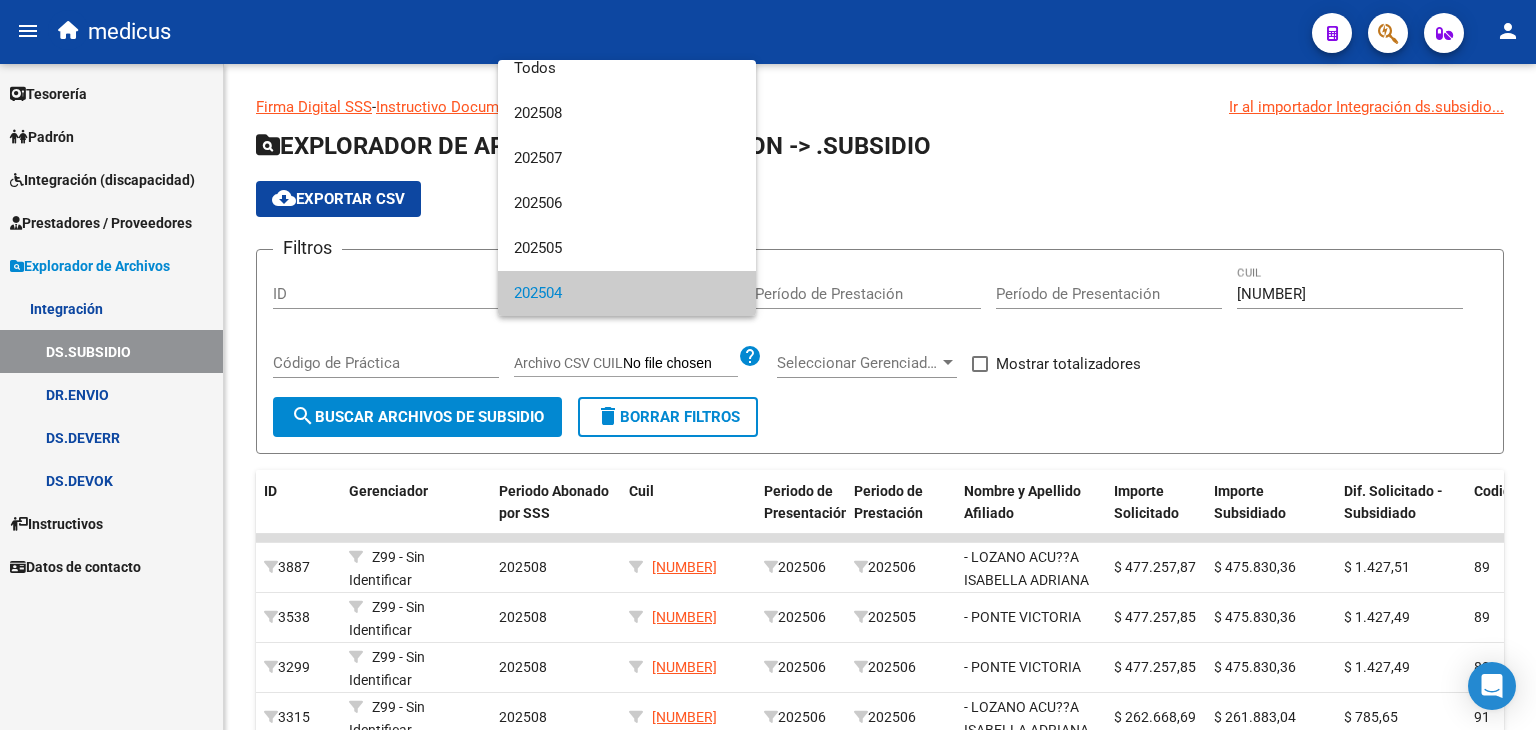 click at bounding box center (768, 365) 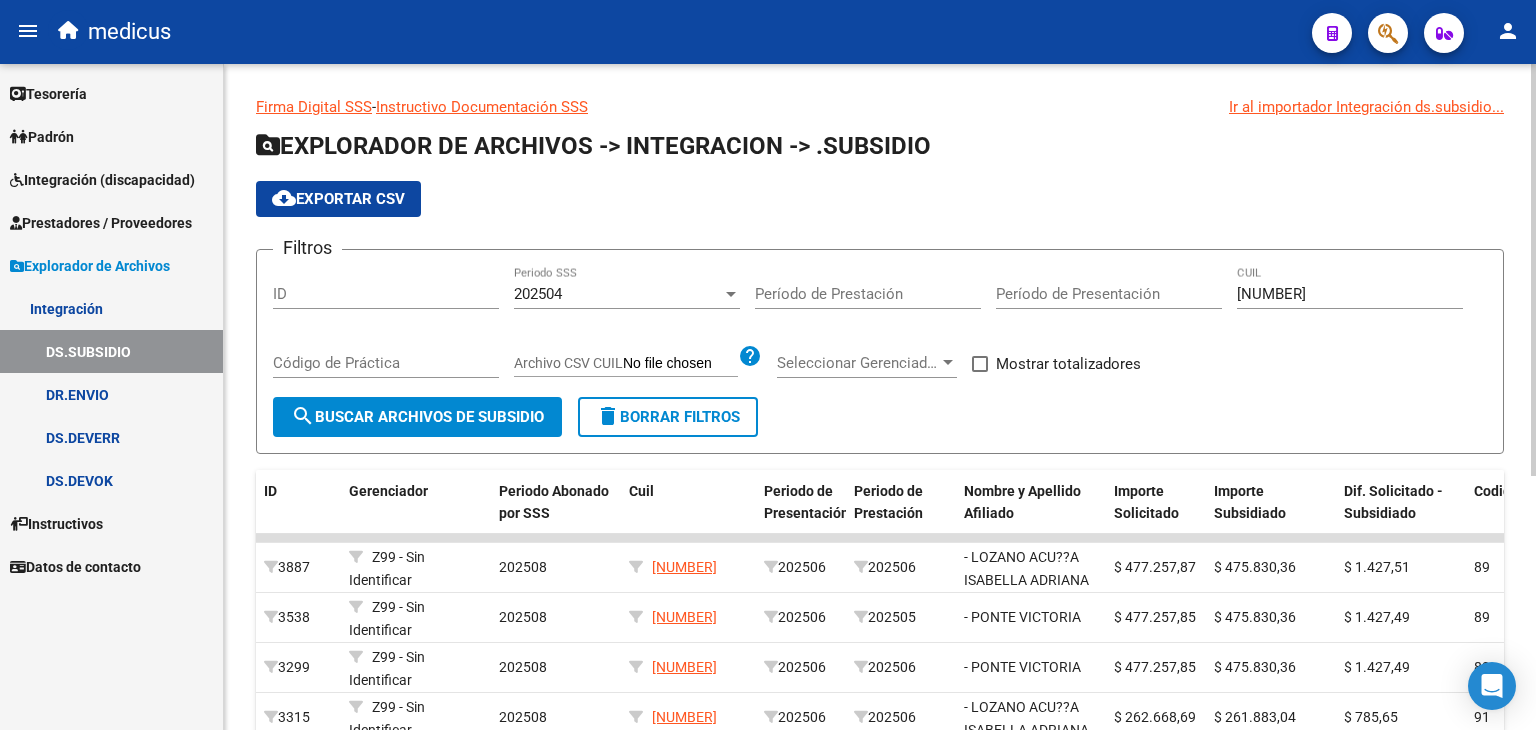 click on "search  Buscar Archivos de Subsidio" 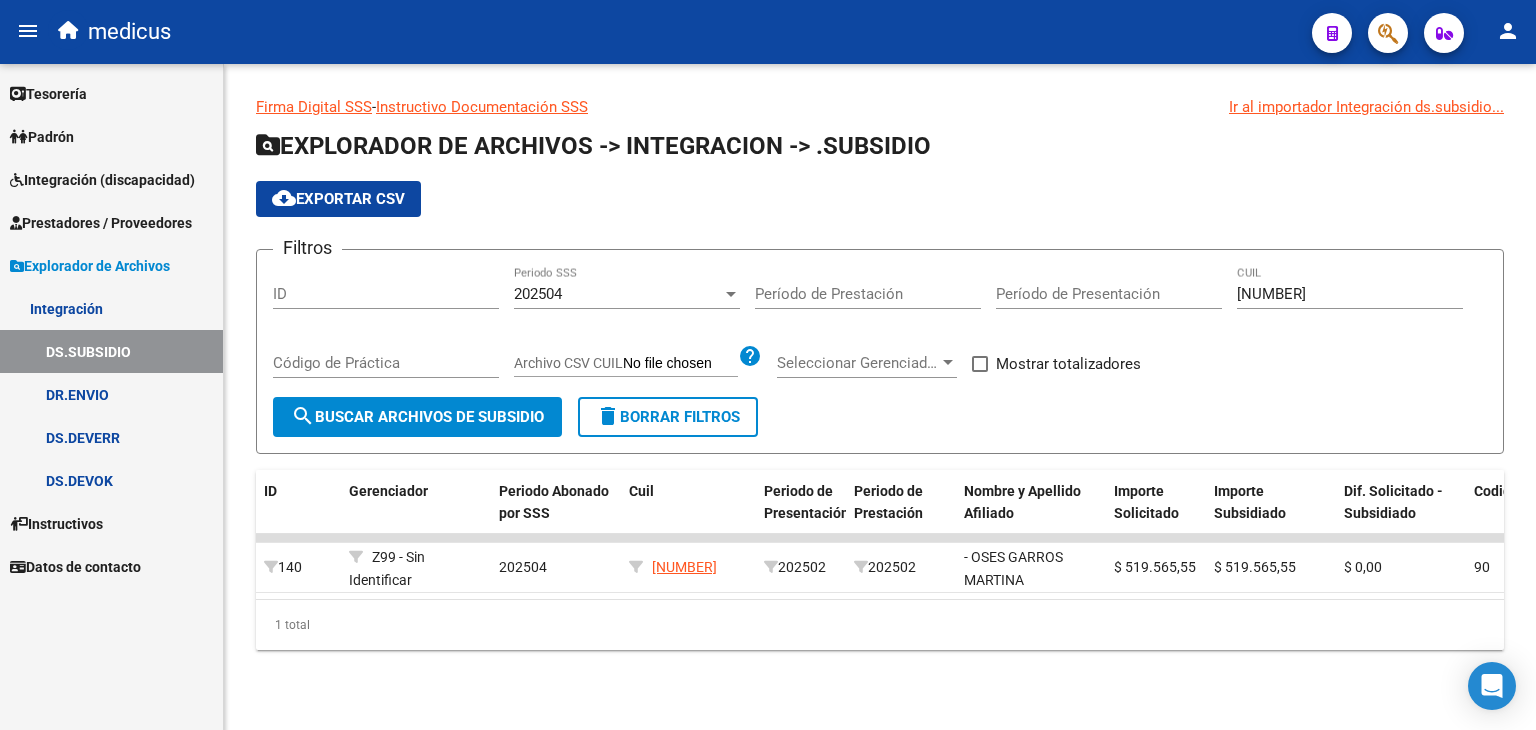click on "DS.SUBSIDIO" at bounding box center (111, 351) 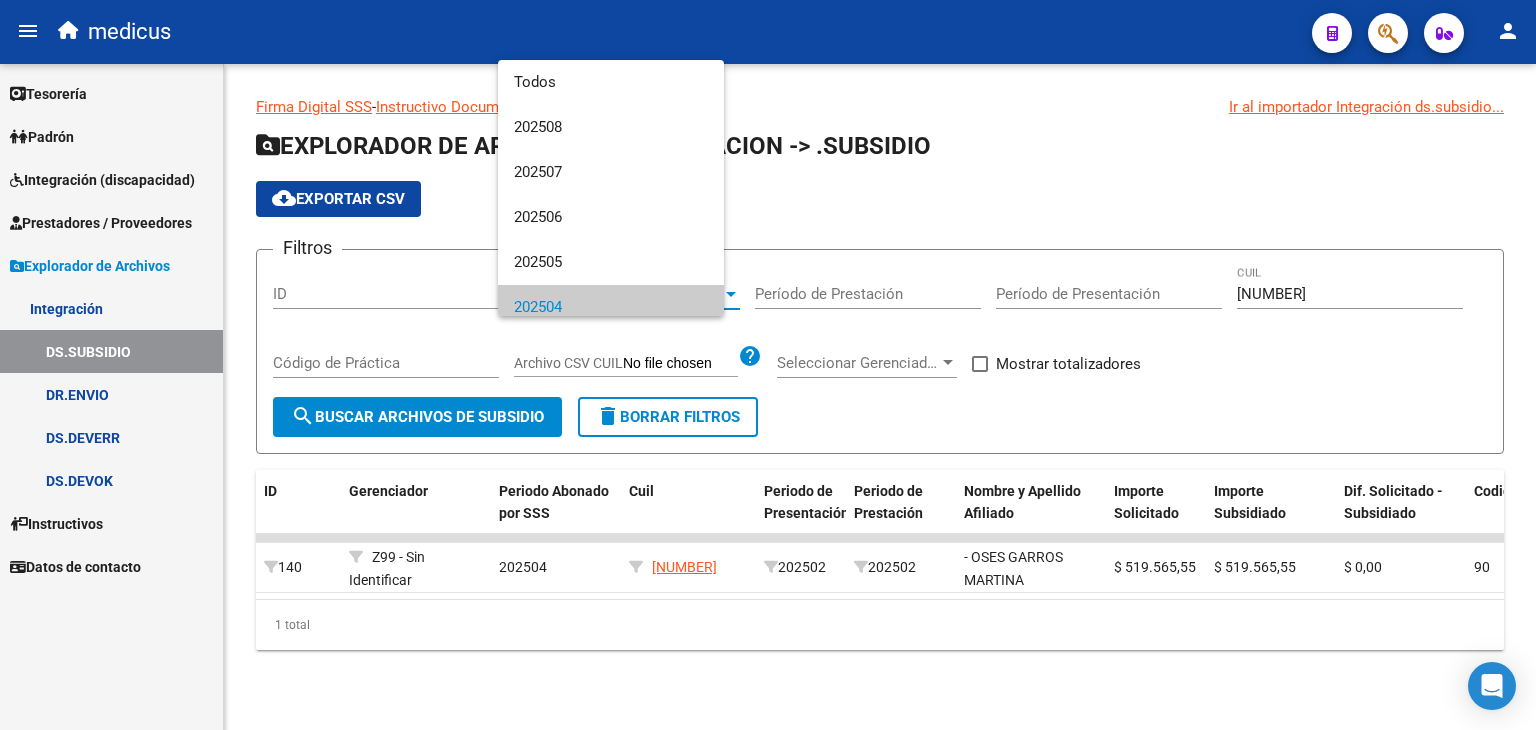 scroll, scrollTop: 14, scrollLeft: 0, axis: vertical 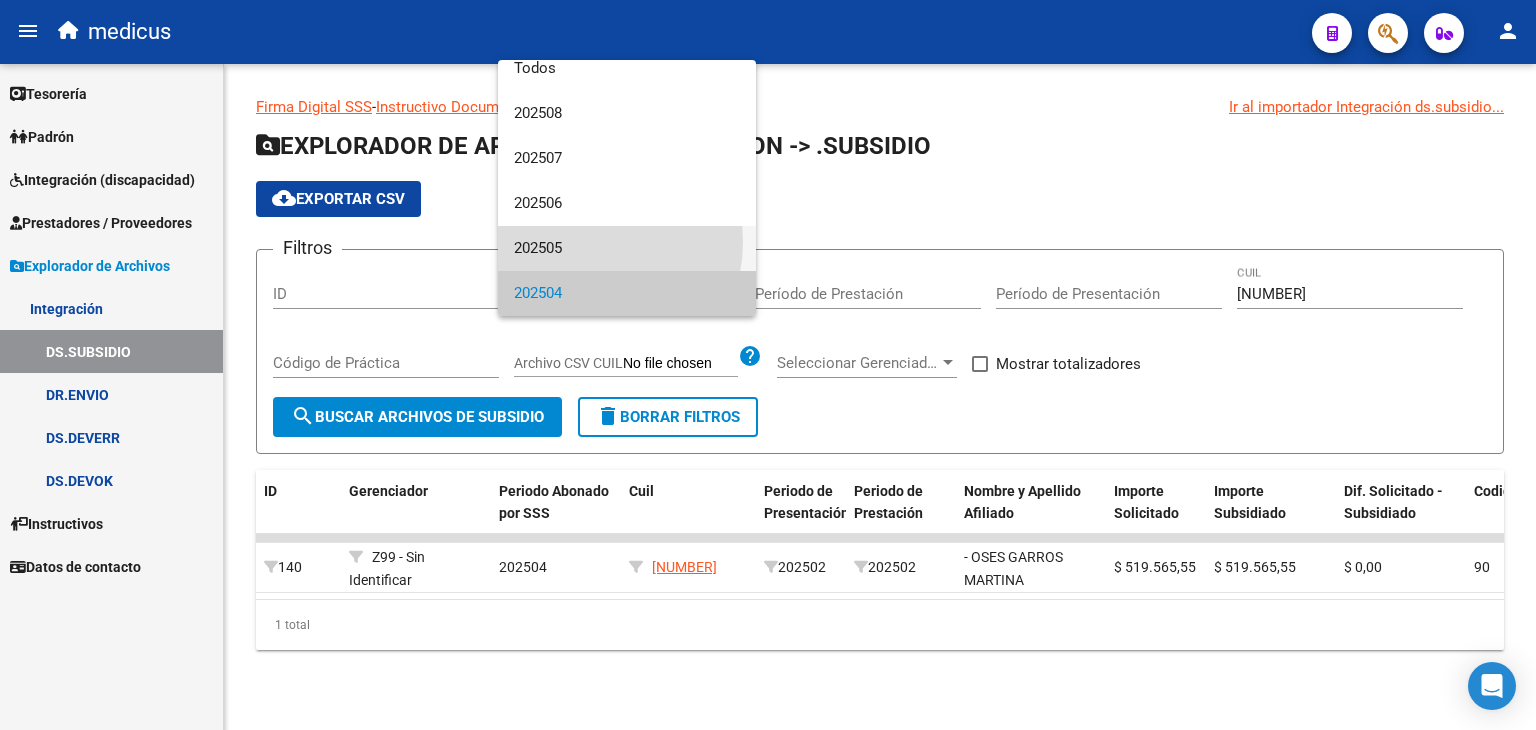 click on "202505" at bounding box center [627, 248] 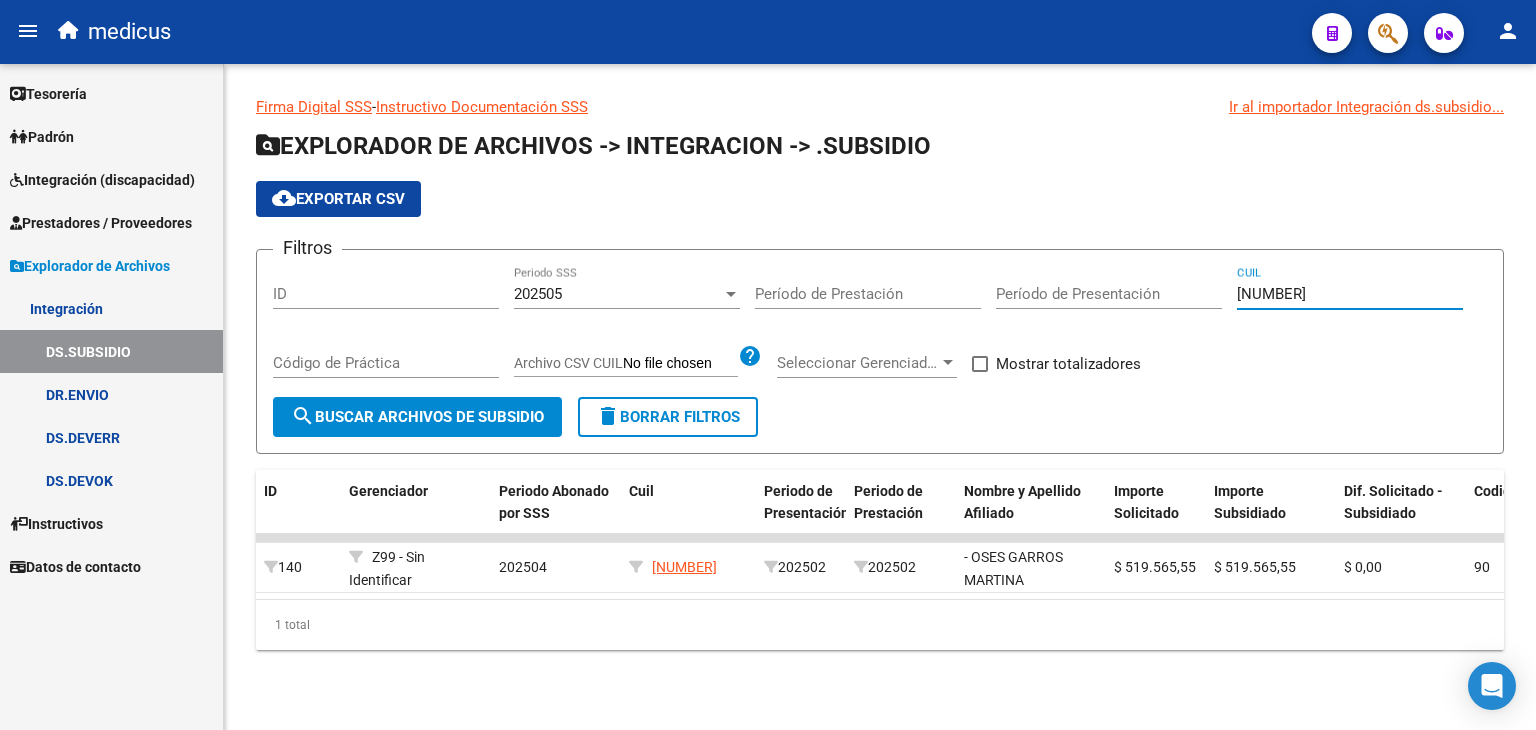 drag, startPoint x: 1342, startPoint y: 287, endPoint x: 1227, endPoint y: 297, distance: 115.43397 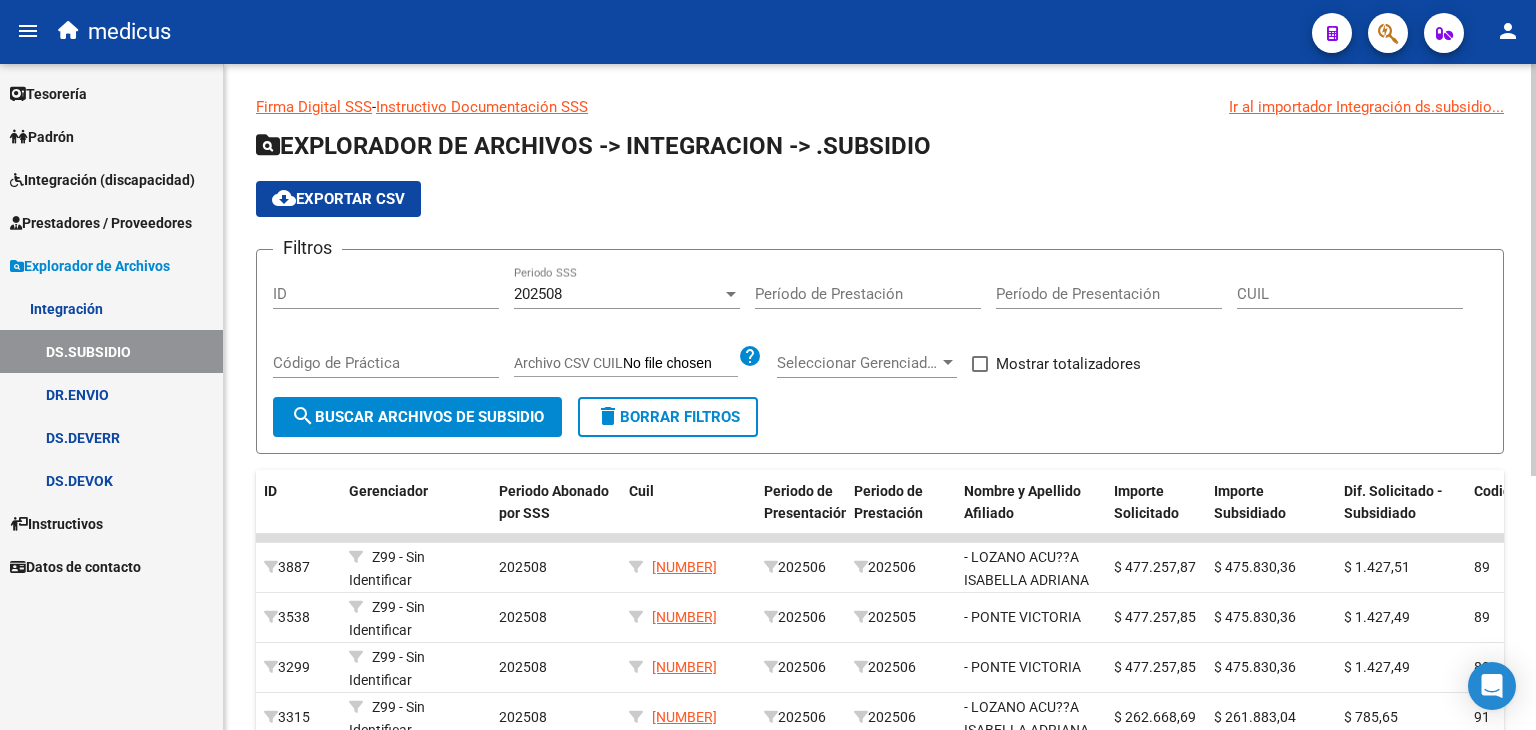 click on "202508" at bounding box center [618, 294] 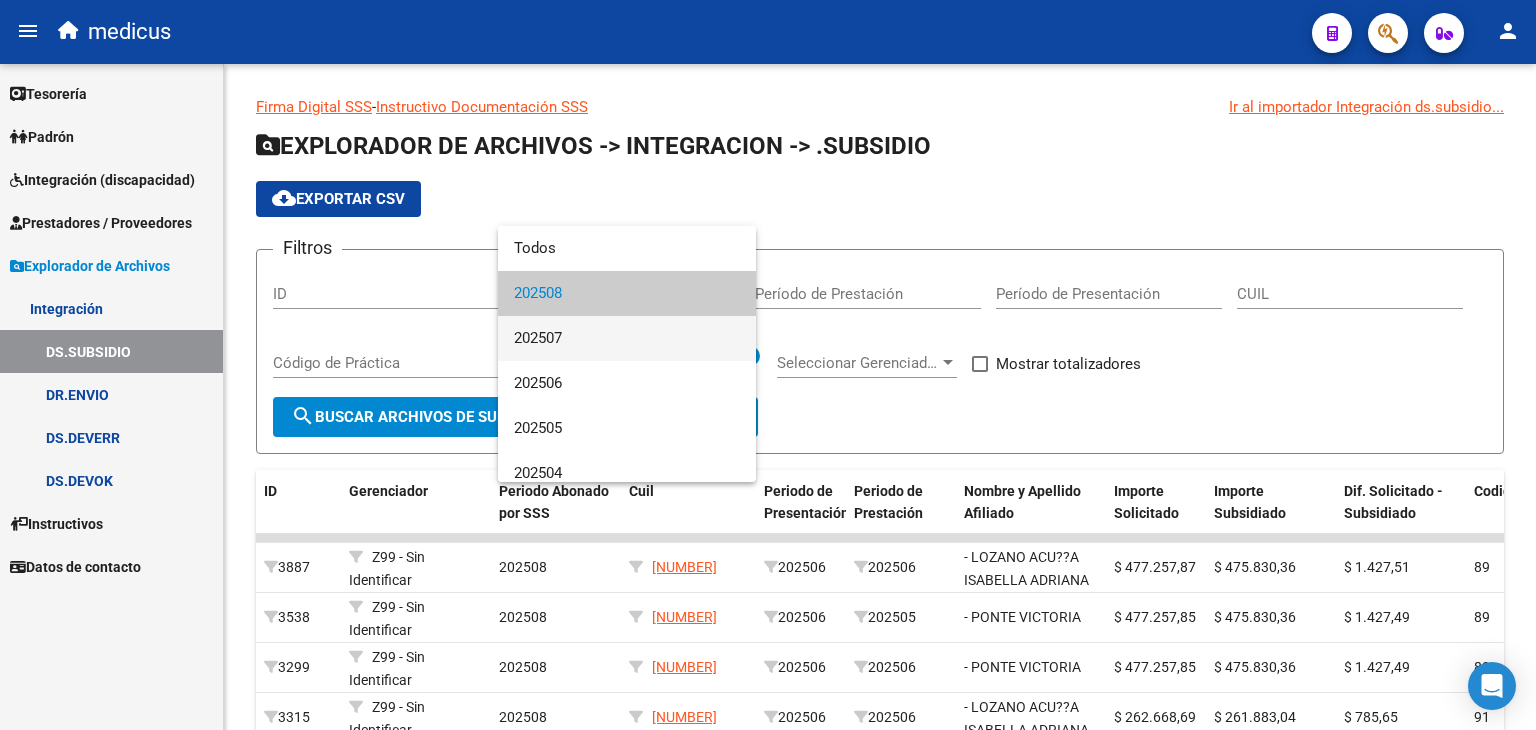 click on "202507" at bounding box center (627, 338) 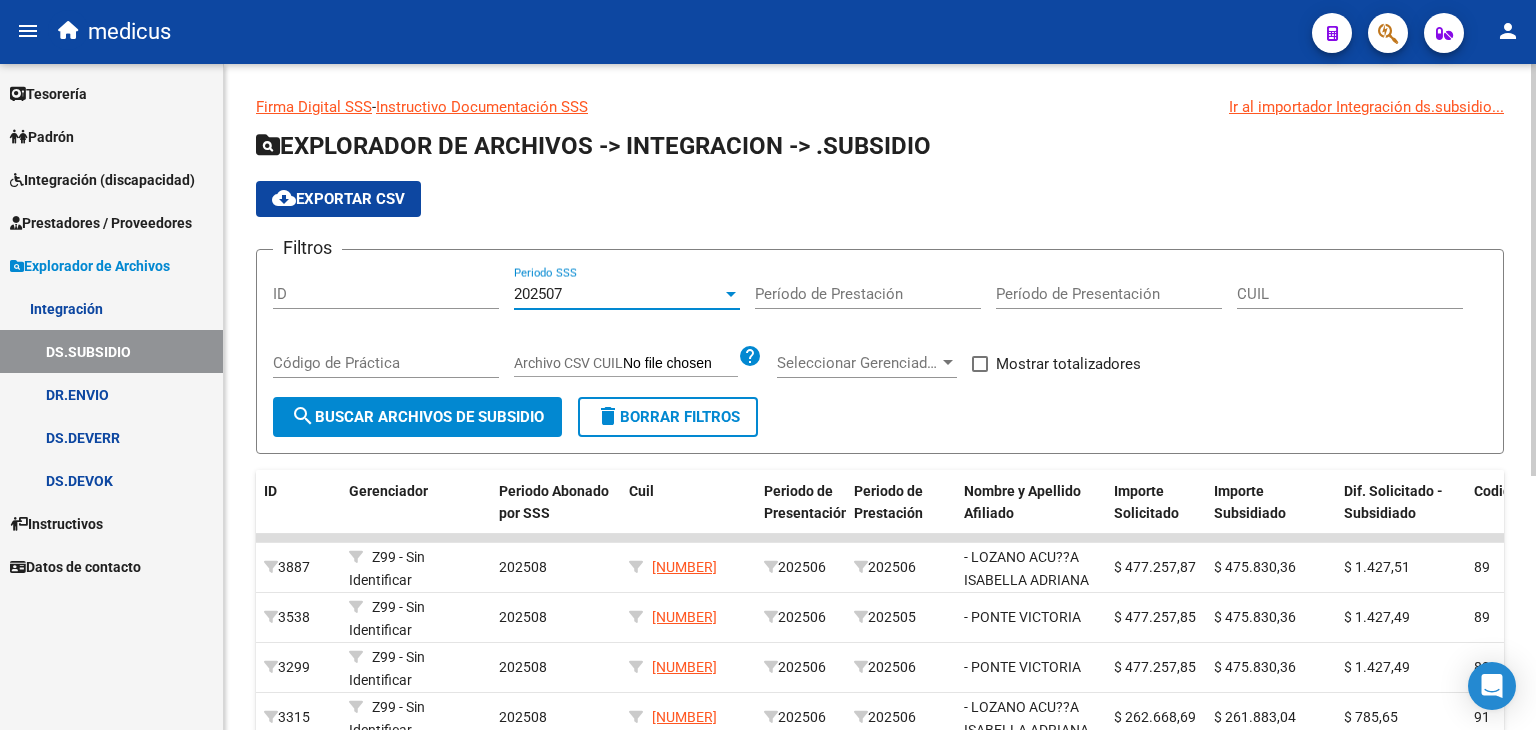 click on "search  Buscar Archivos de Subsidio" 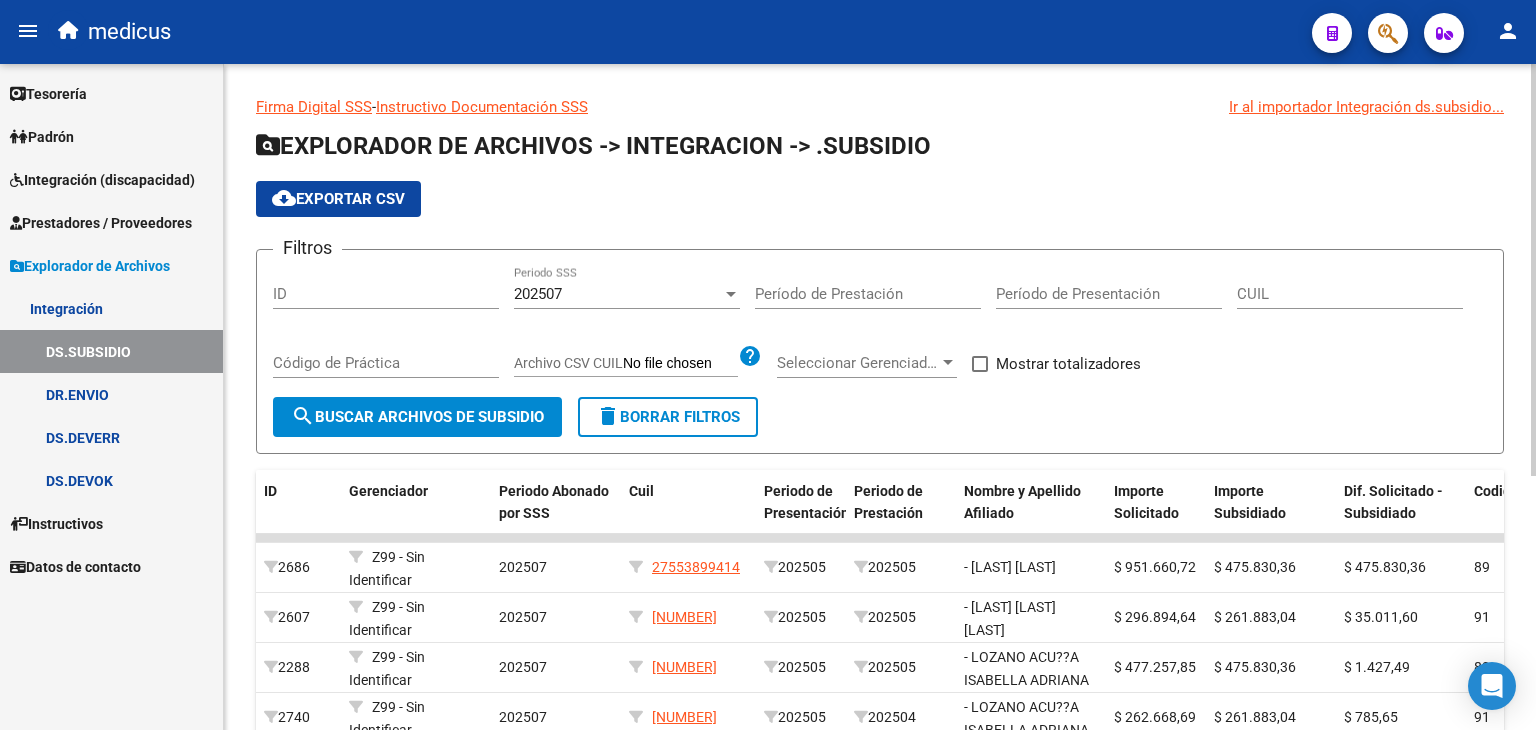 click on "cloud_download  Exportar CSV" 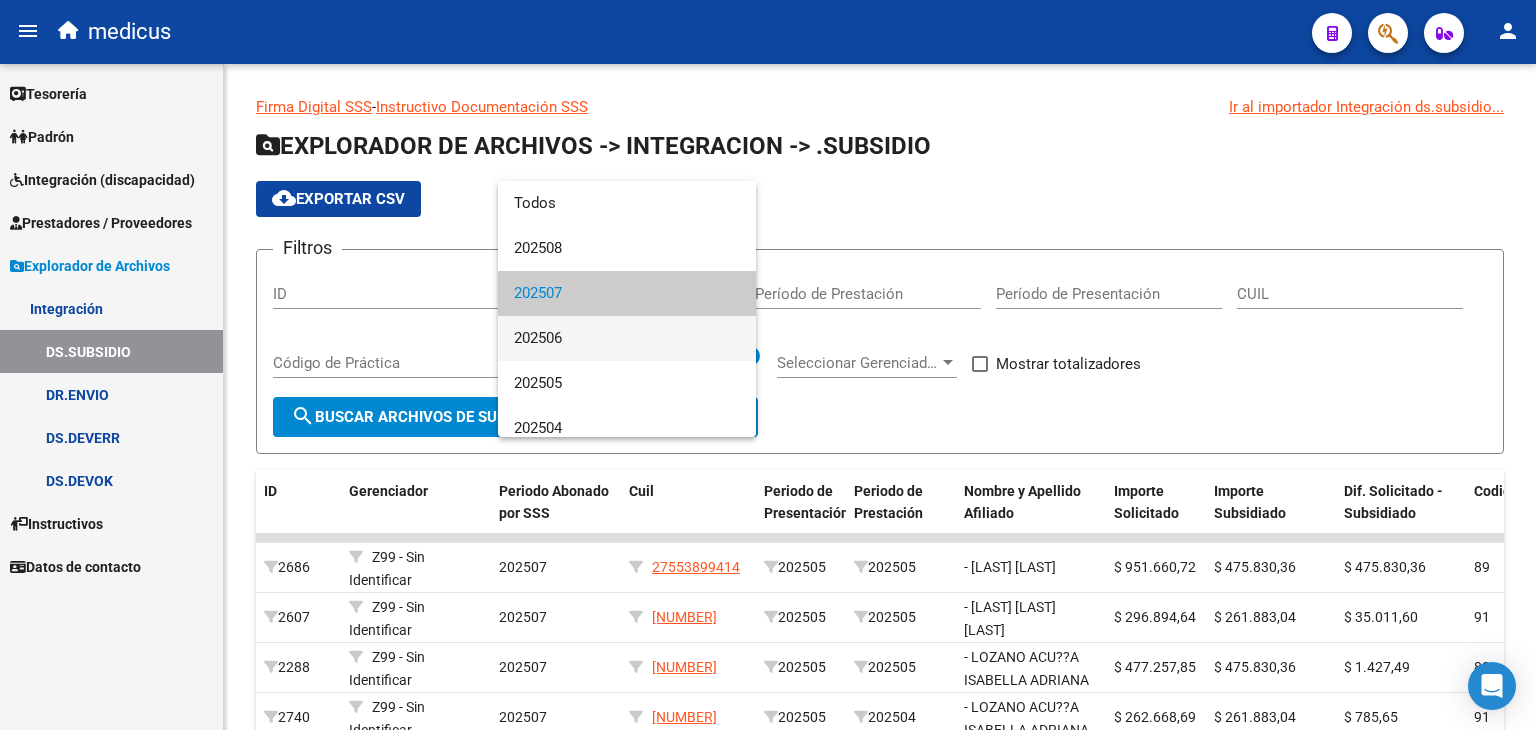 click on "202506" at bounding box center (627, 338) 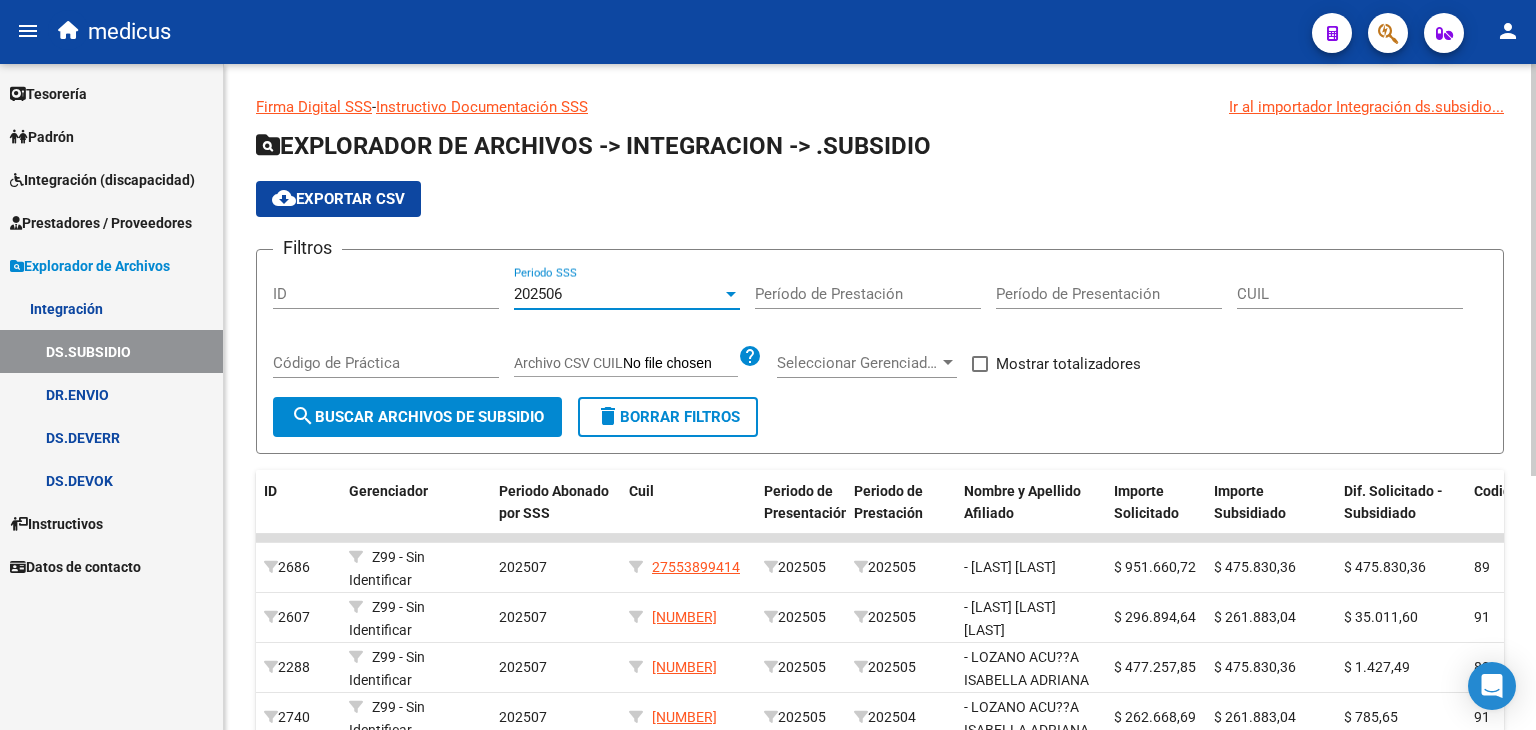 click on "search  Buscar Archivos de Subsidio" 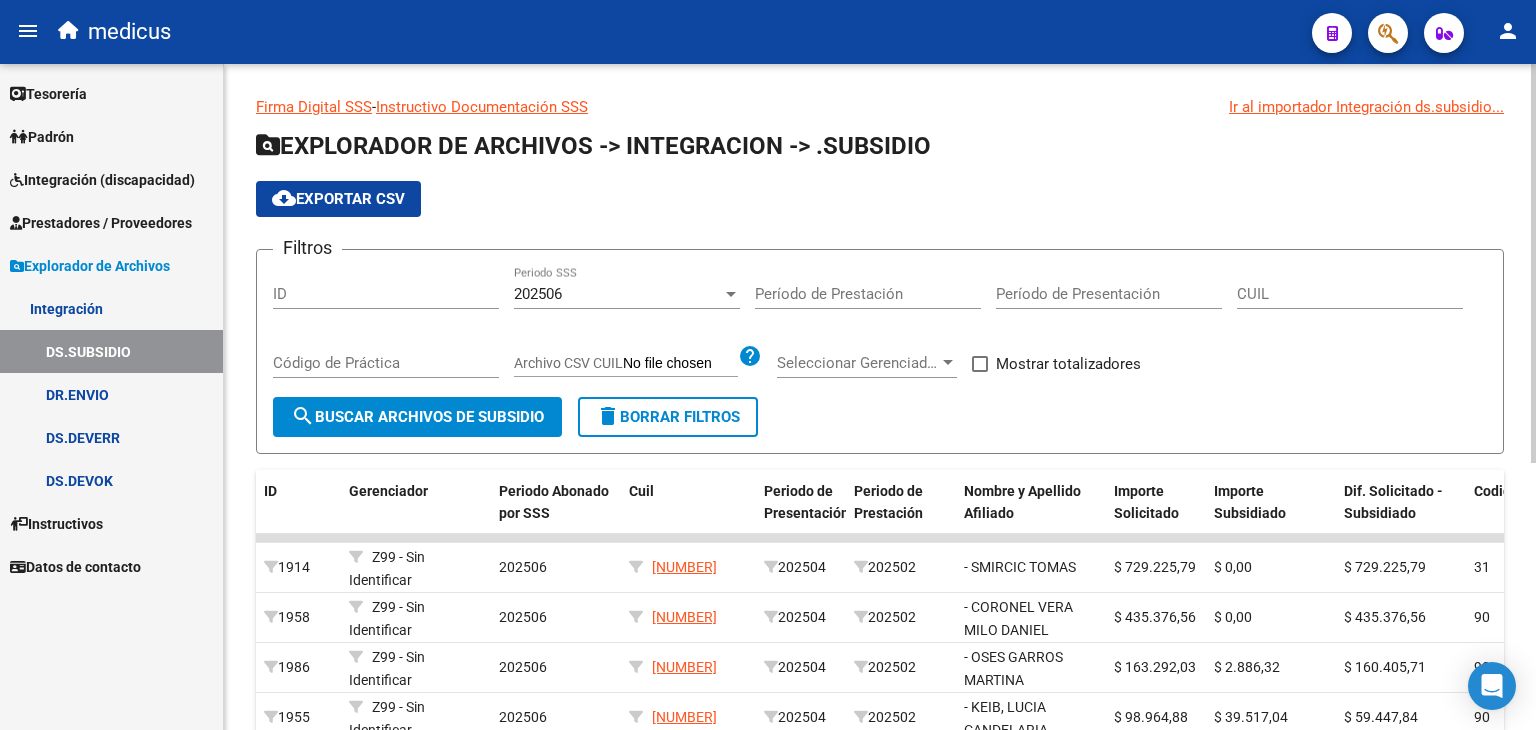 click on "cloud_download  Exportar CSV" 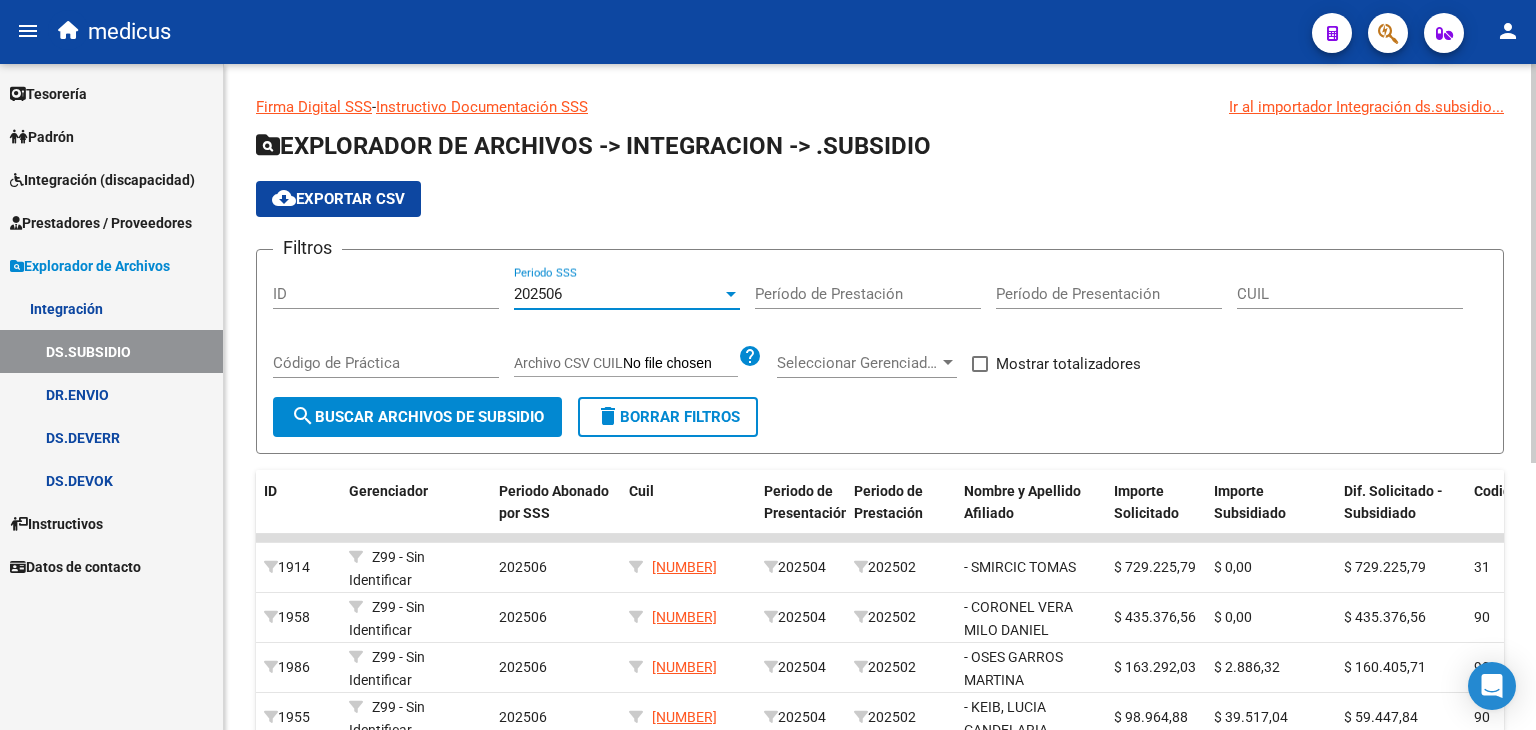 click on "202506" at bounding box center [538, 294] 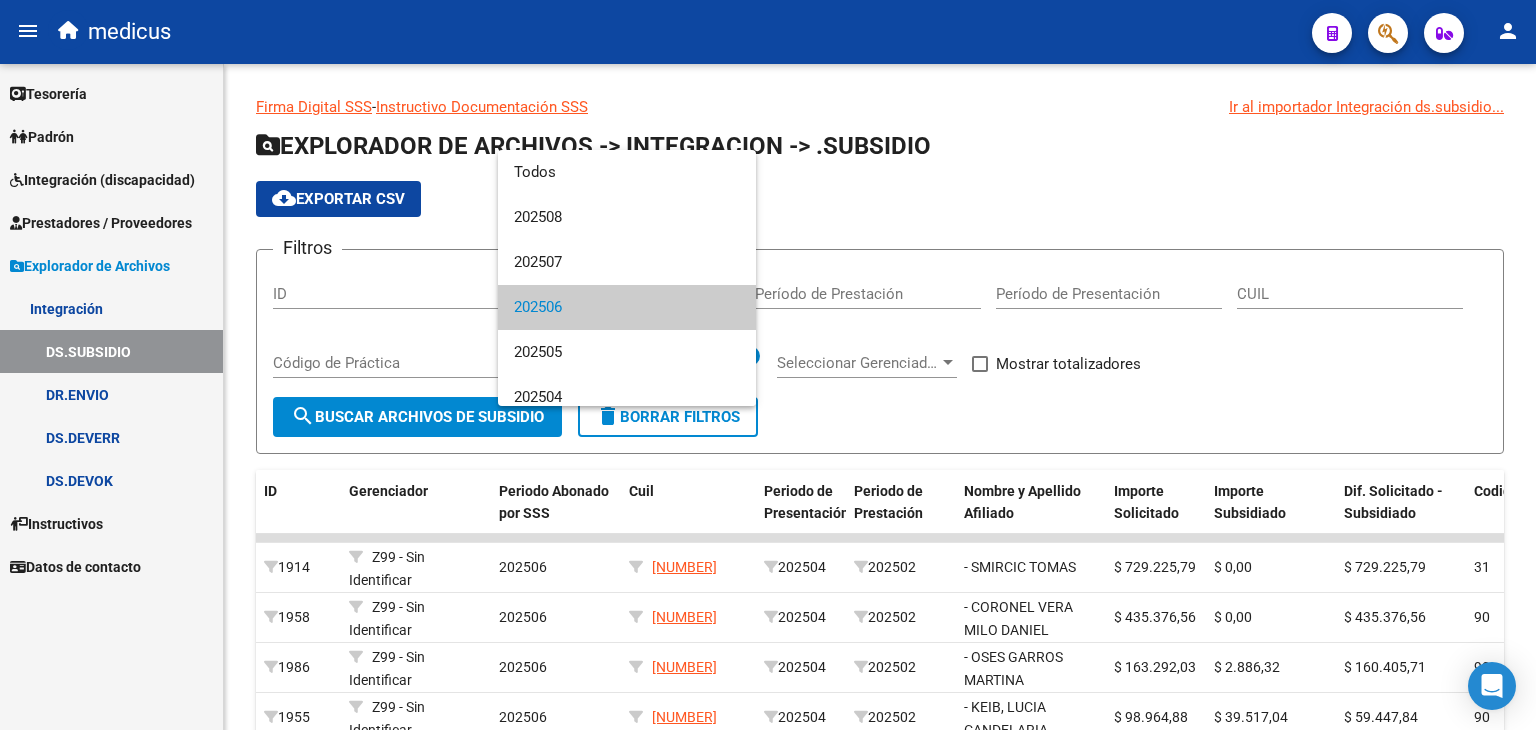 scroll, scrollTop: 14, scrollLeft: 0, axis: vertical 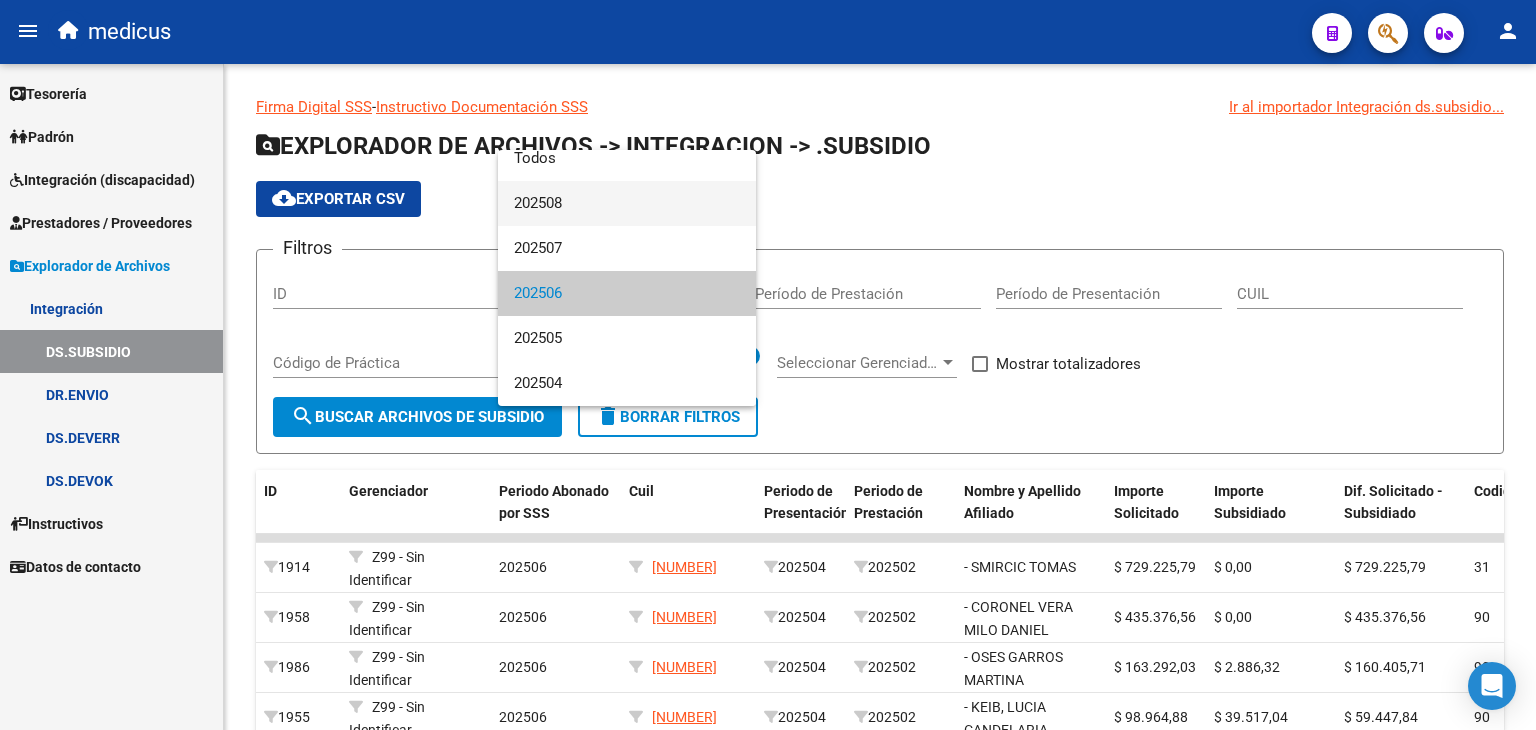 click on "202508" at bounding box center (627, 203) 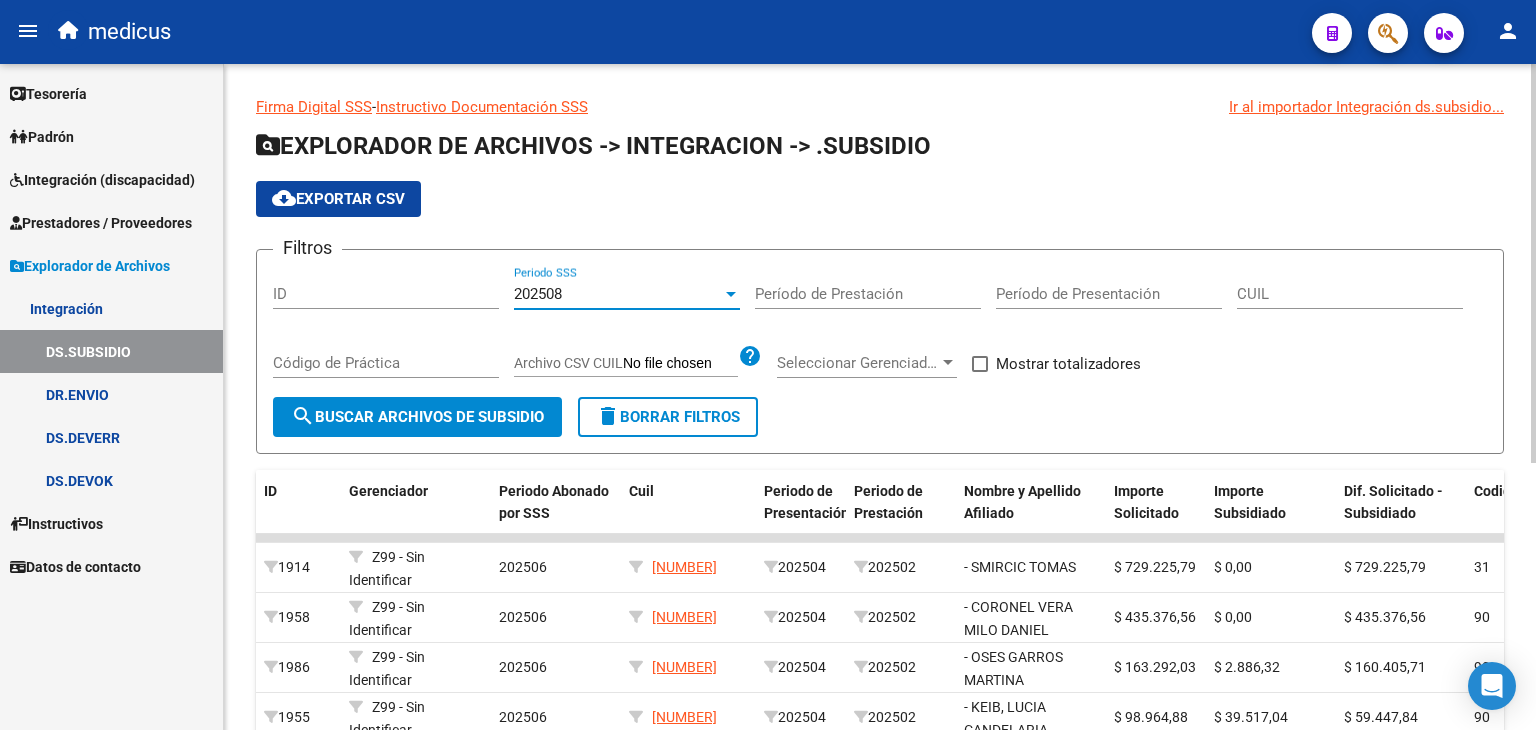 click on "search  Buscar Archivos de Subsidio" 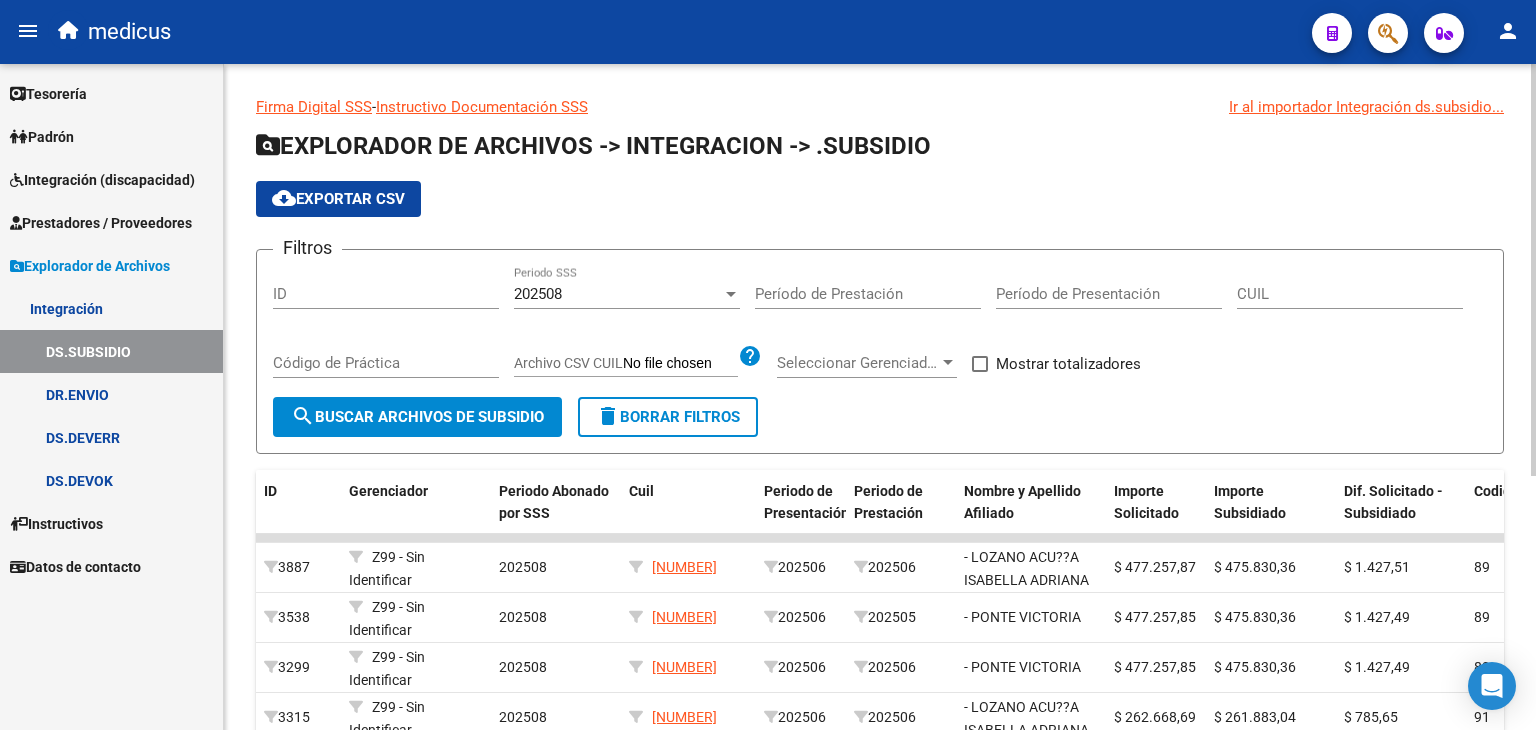 click on "cloud_download  Exportar CSV" 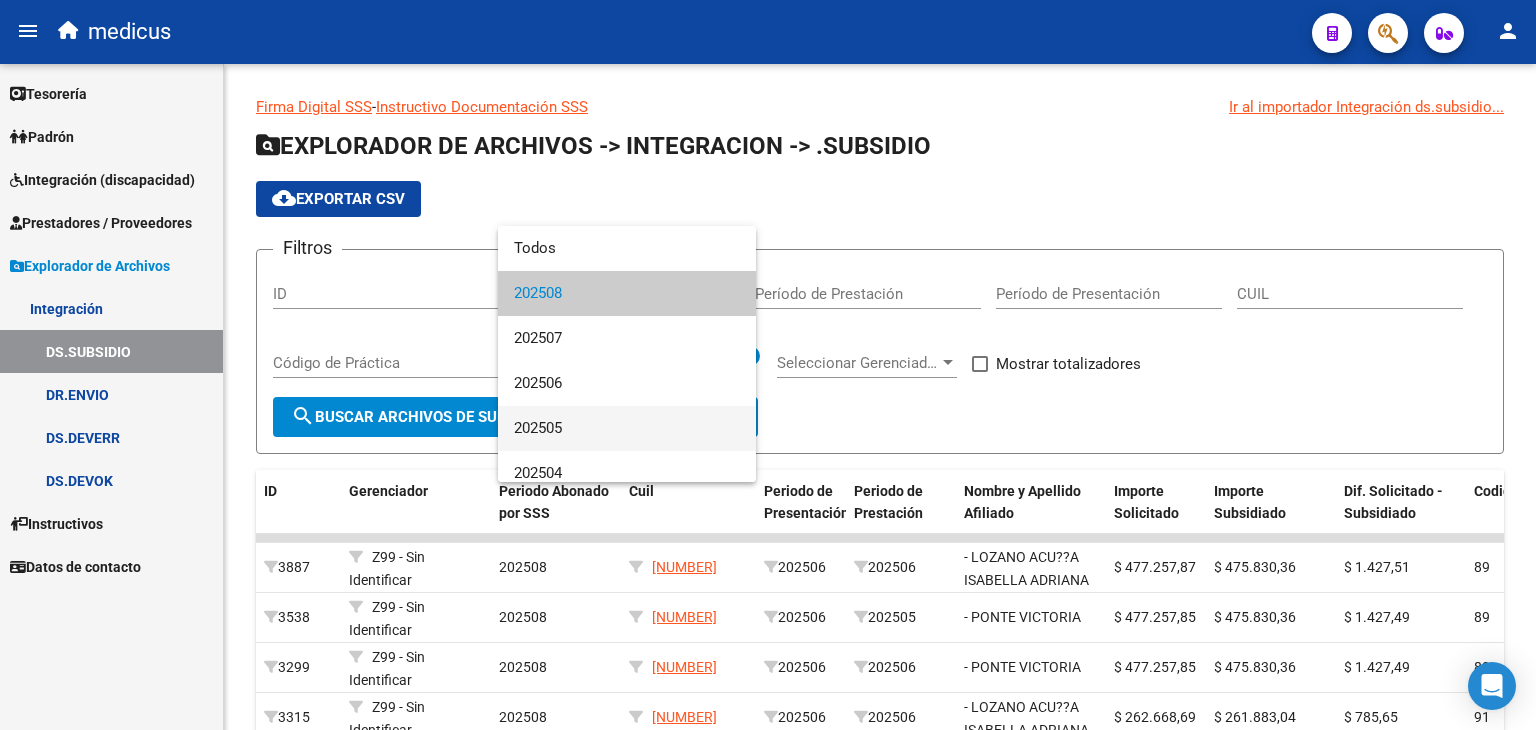 click on "202505" at bounding box center [627, 428] 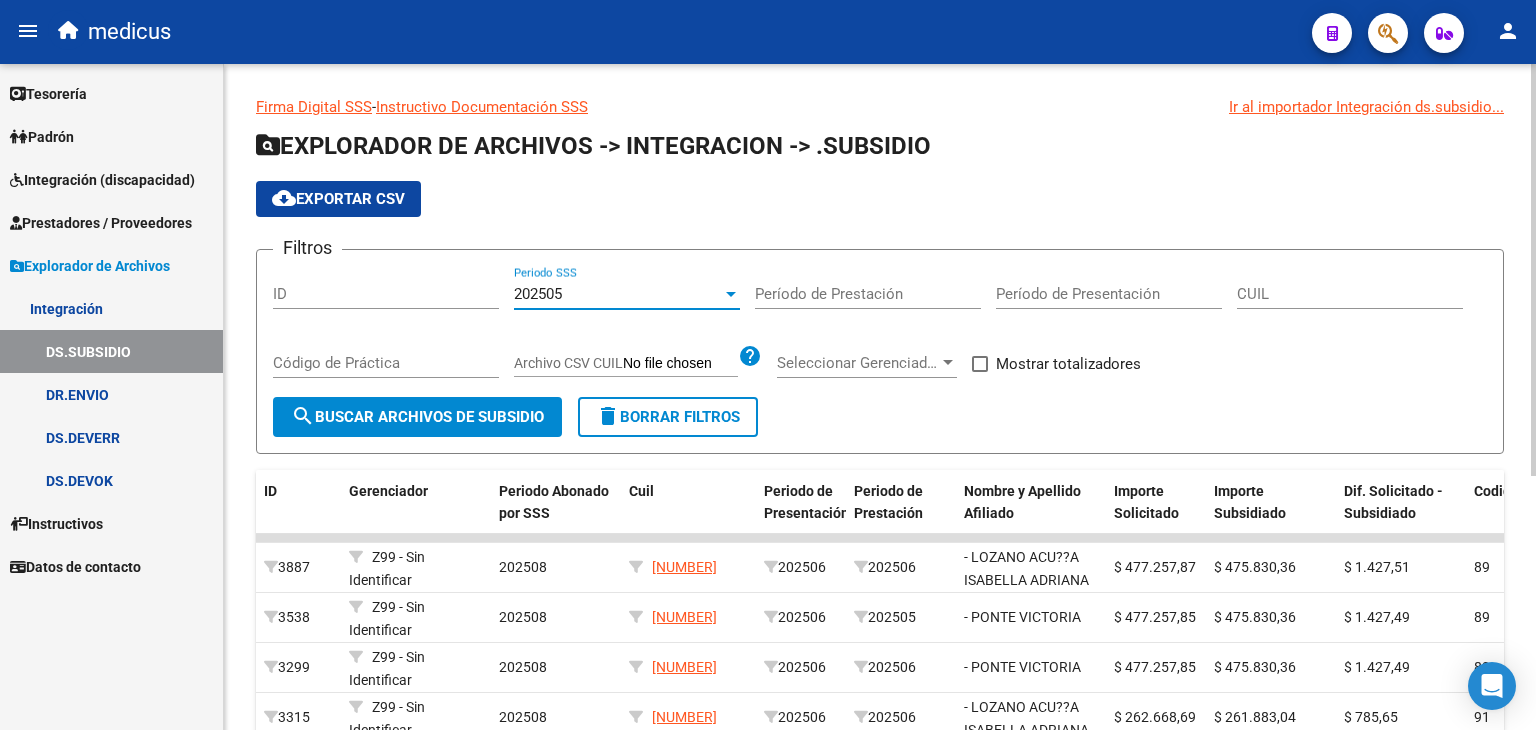 click on "search  Buscar Archivos de Subsidio" 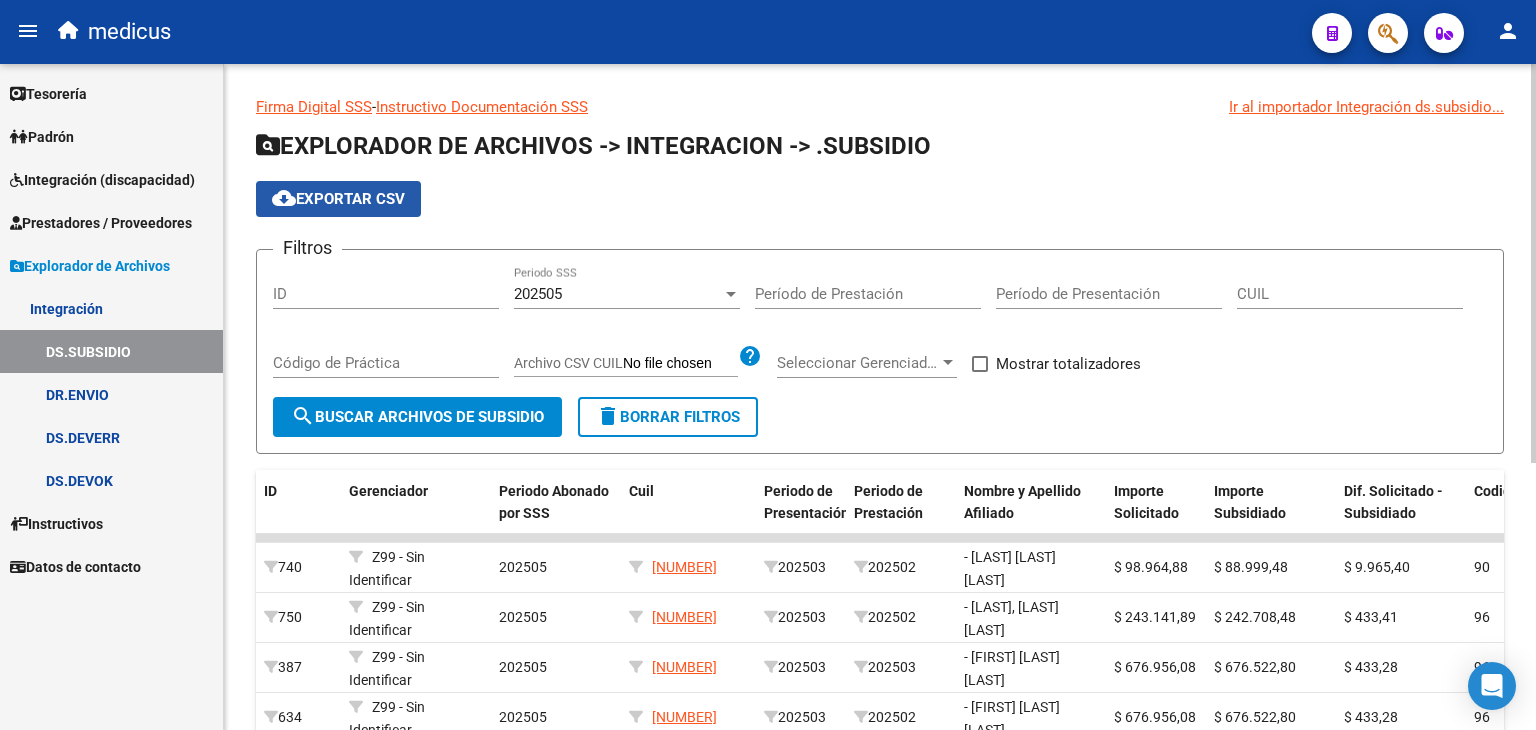 click on "cloud_download  Exportar CSV" 